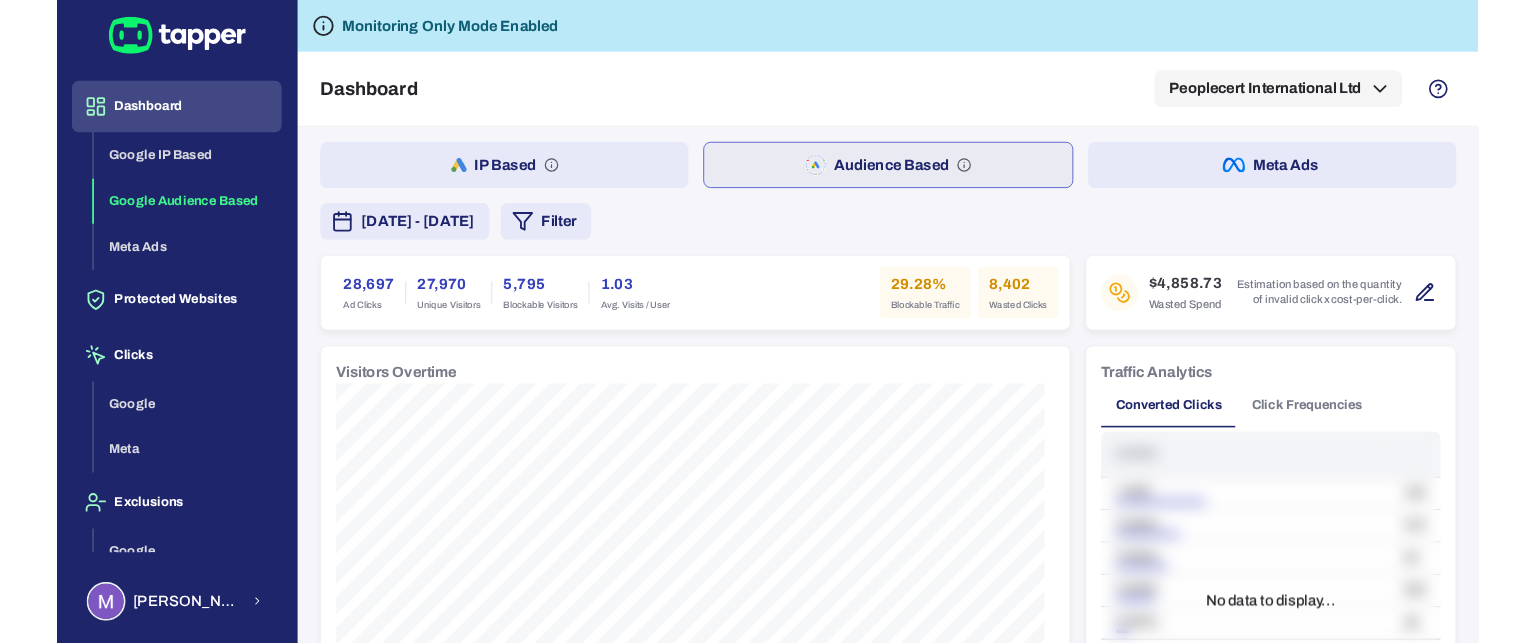 scroll, scrollTop: 0, scrollLeft: 0, axis: both 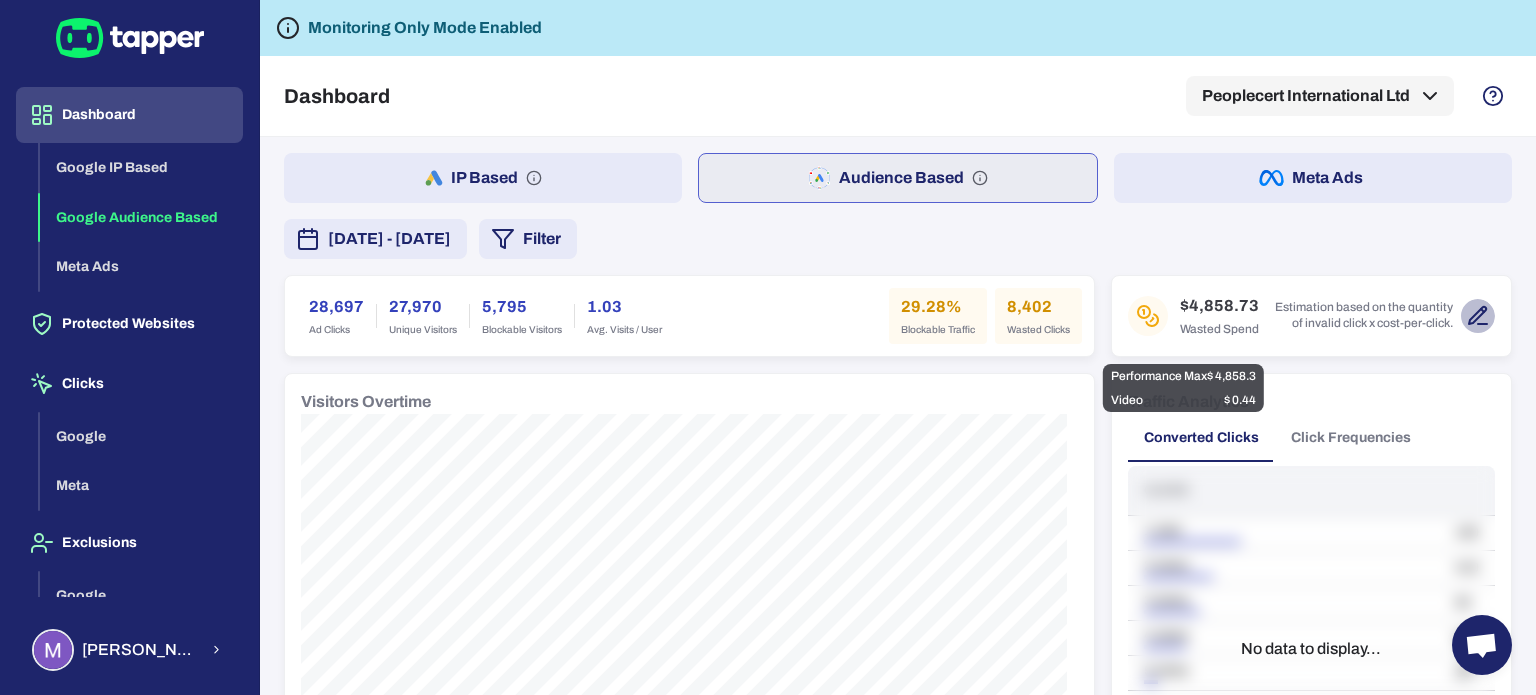 click 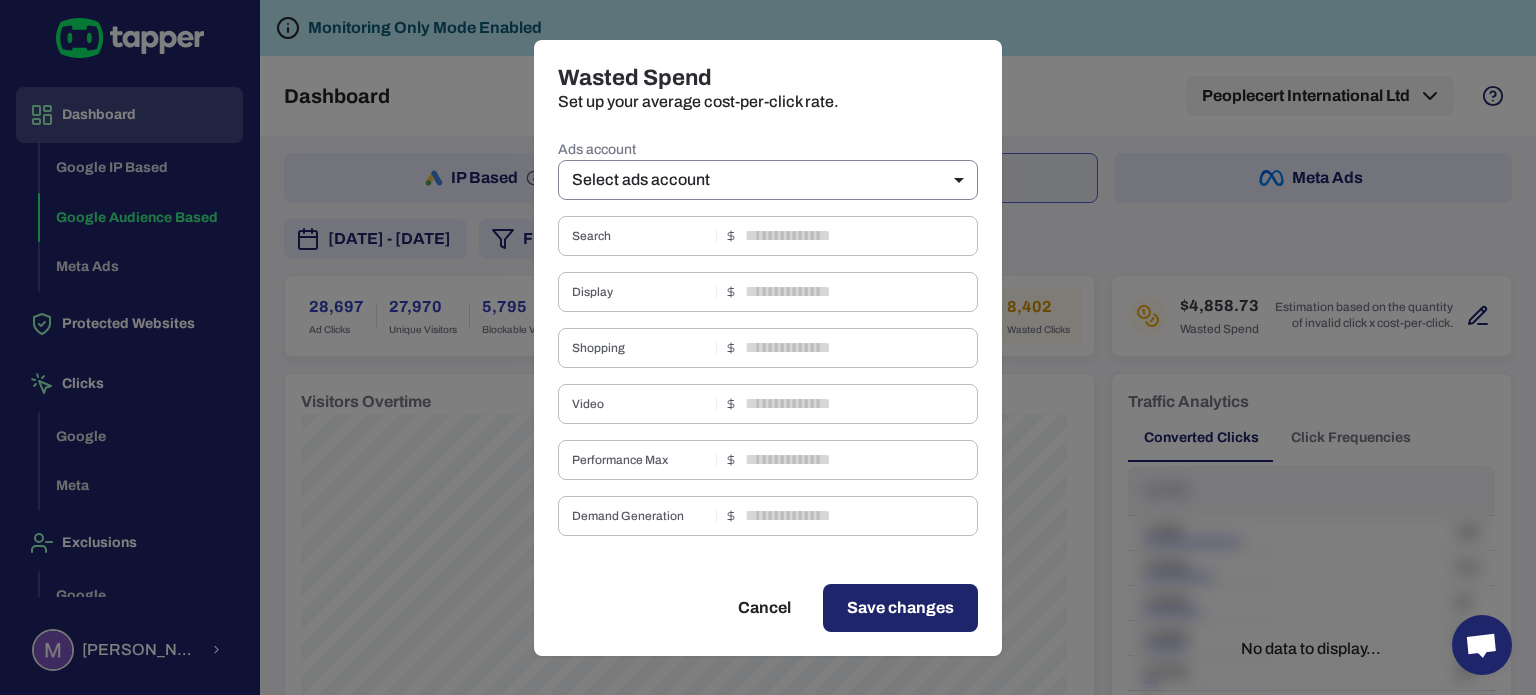 click on "Dashboard Google IP Based Google Audience Based Meta Ads Protected Websites Clicks Google Meta Exclusions Google Meta [PERSON_NAME] Monitoring Only Mode Enabled Dashboard Peoplecert International Ltd IP Based Audience Based Meta Ads [DATE] - [DATE] Filter 28,697 Ad Clicks 27,970 Unique Visitors 5,795 Blockable Visitors 1.03 Avg. Visits / User 29.28% Blockable Traffic 8,402 Wasted Clicks $4,858.73 Wasted Spend Estimation based on the quantity of invalid click x cost-per-click. Visitors Overtime Traffic Analytics Converted Clicks Click Frequencies Clicks 1 click 100 2 clicks 410 3 clicks 50 4 clicks 530 5 clicks 36 1 No data to display... Track Conversion 1857 Conversions 232.13 Conversion / Day 18.93% Conversion Rate Conversion Analysis No data to display... Invalid Traffic Type 5,917 Aborted Ad Click 5403 /  91% Threat 438 /  7% Data Center 75 /  1% Bot 1 /  0% Invalid Traffic Analytics Keywords Campaigns Placements Countries Devices Keyword Match type Total visits Invalid visits Phrase" at bounding box center [768, 347] 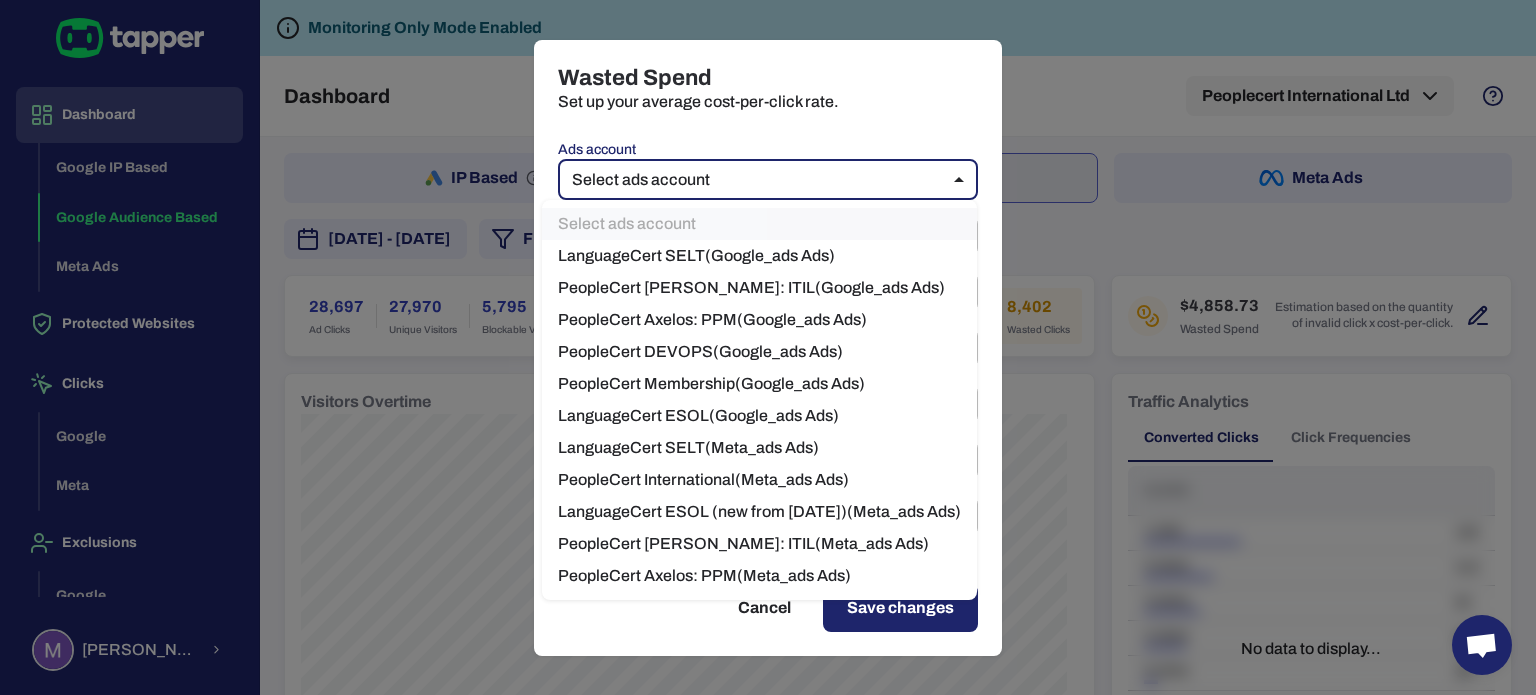 click on "LanguageCert ESOL  ( Google_ads   Ads)" at bounding box center [759, 416] 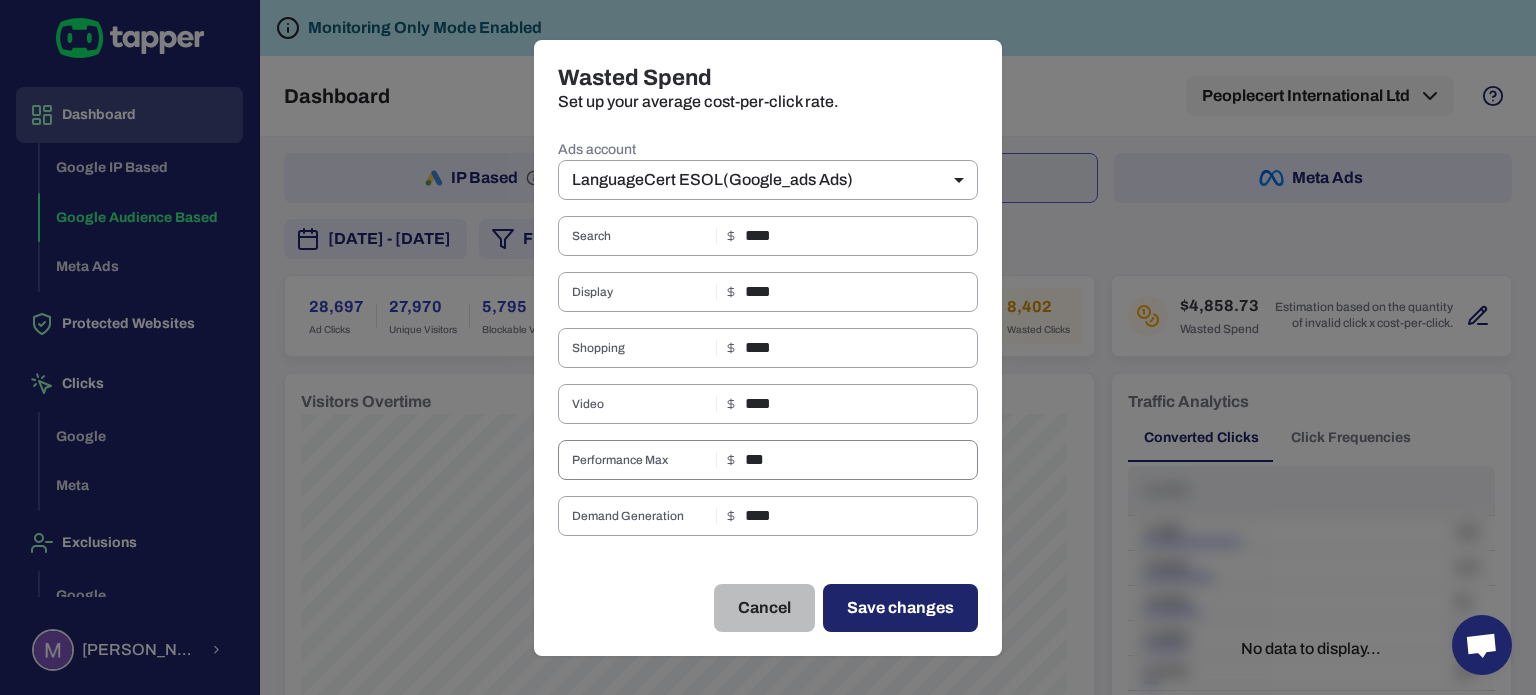 drag, startPoint x: 764, startPoint y: 593, endPoint x: 762, endPoint y: 471, distance: 122.016396 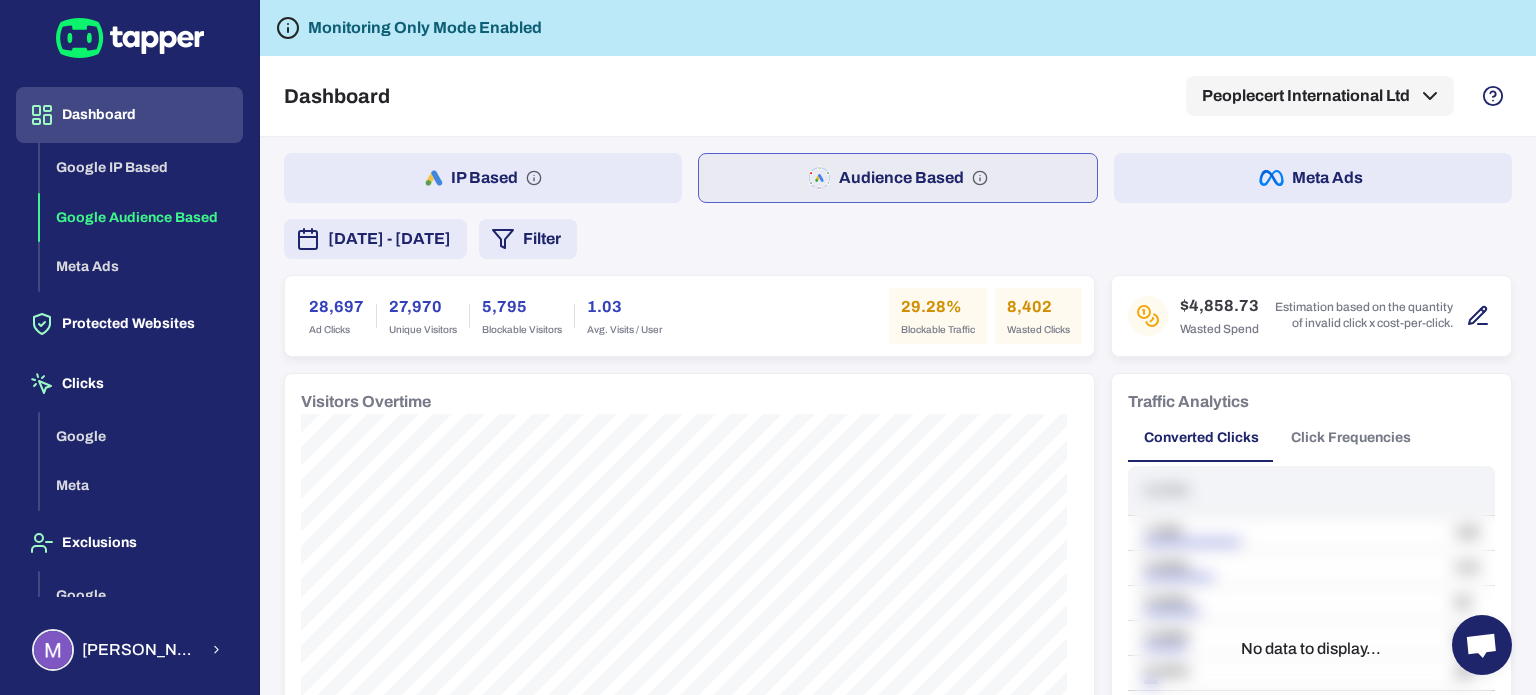 click on "[DATE] - [DATE]" at bounding box center [389, 239] 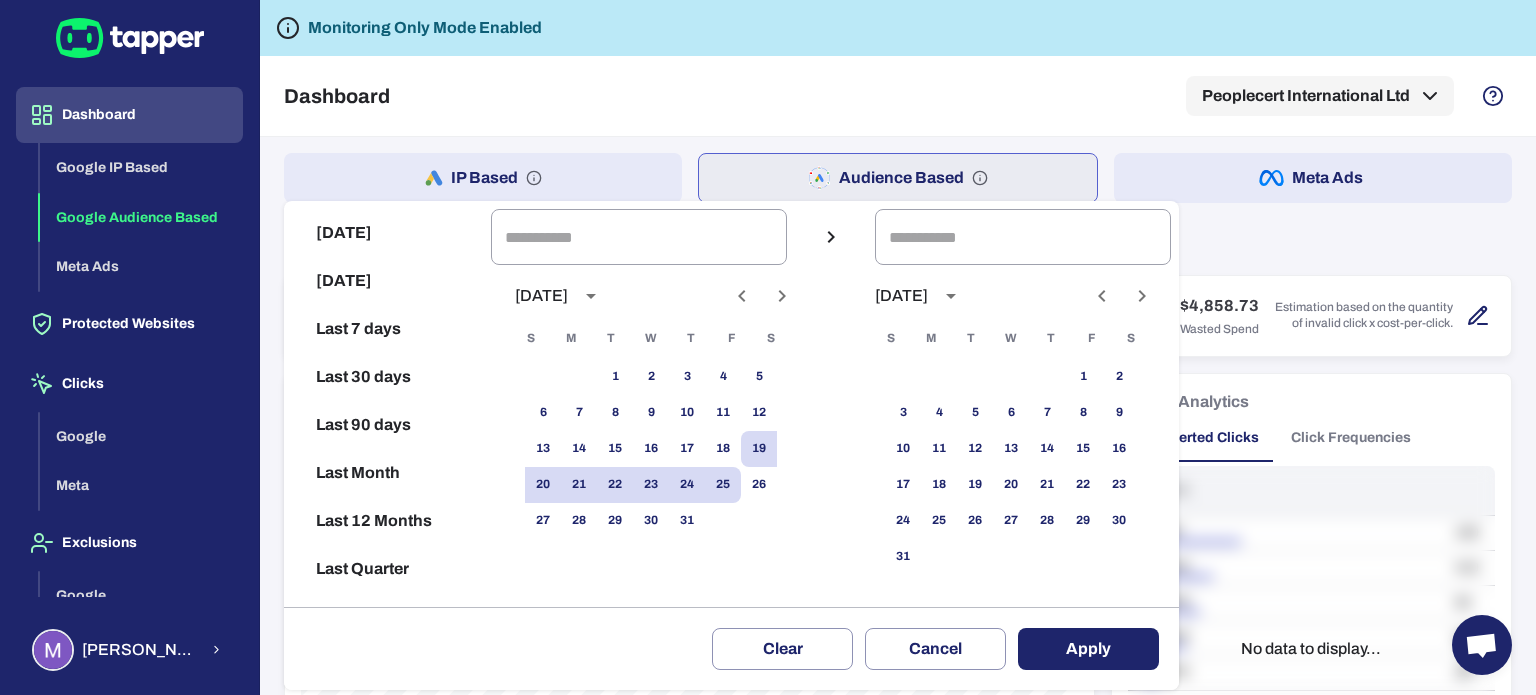 click on "[DATE]" at bounding box center (651, 296) 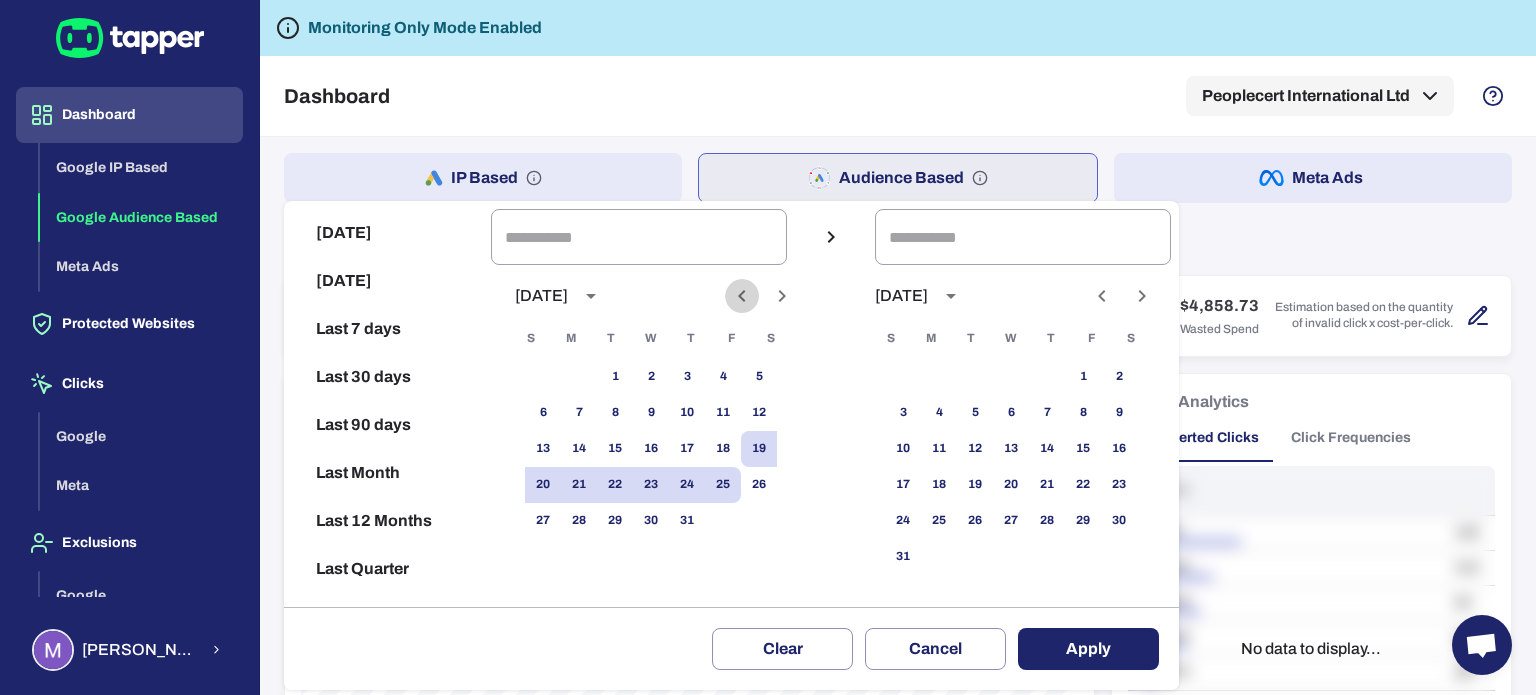 click 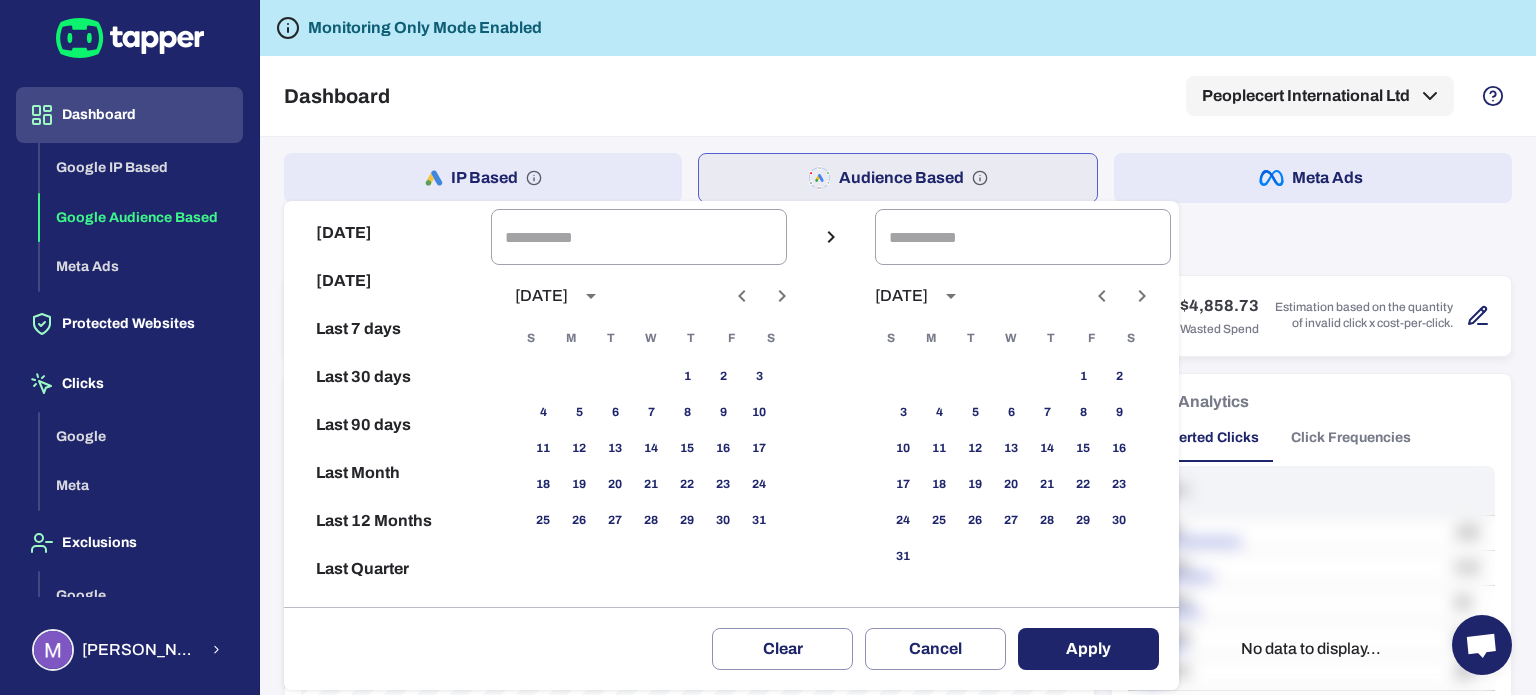 click 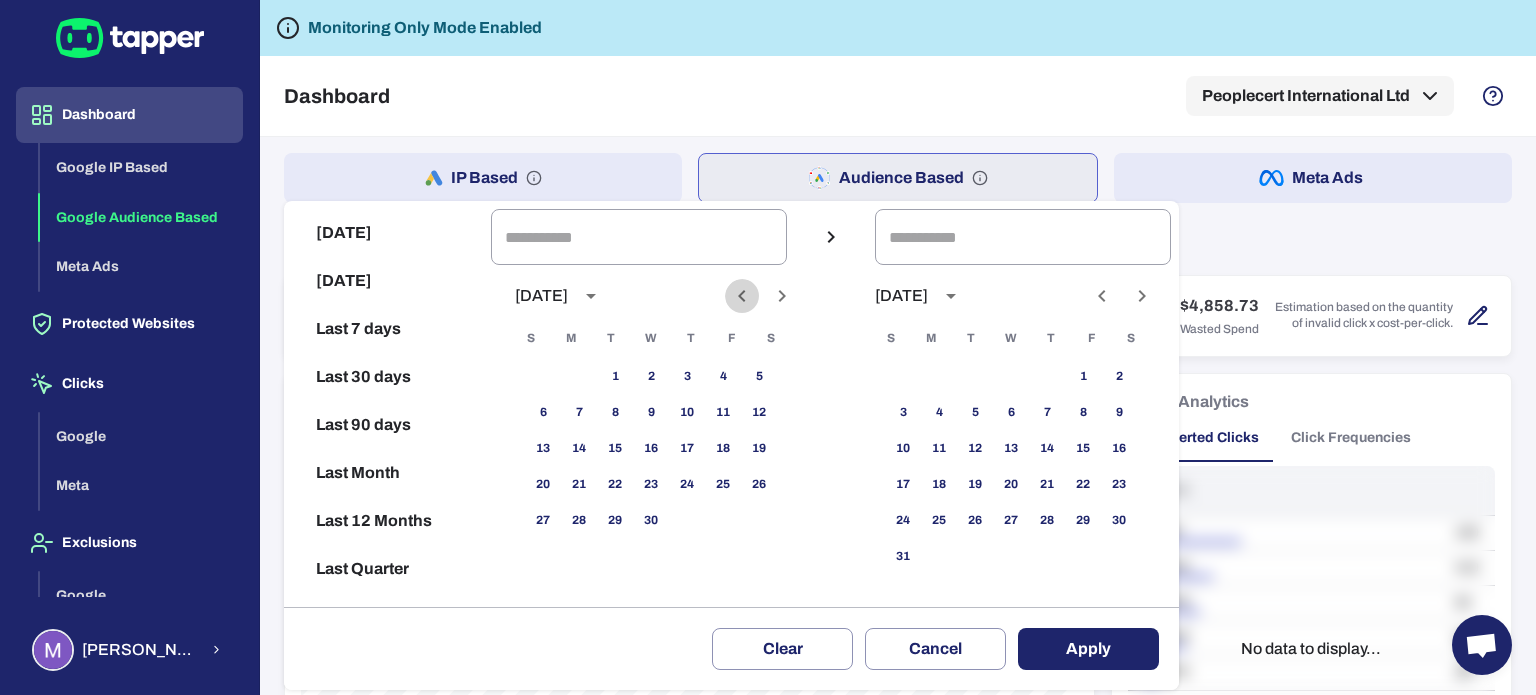 click 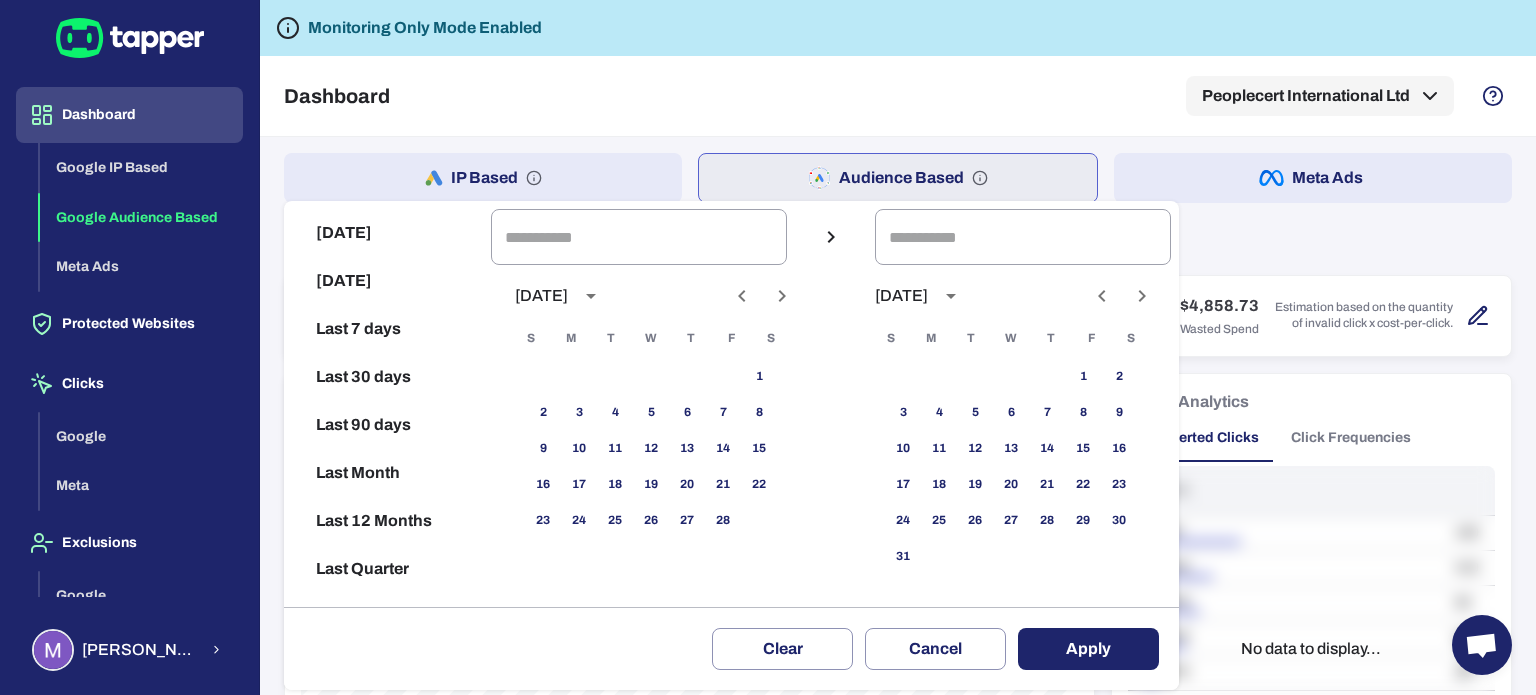 click 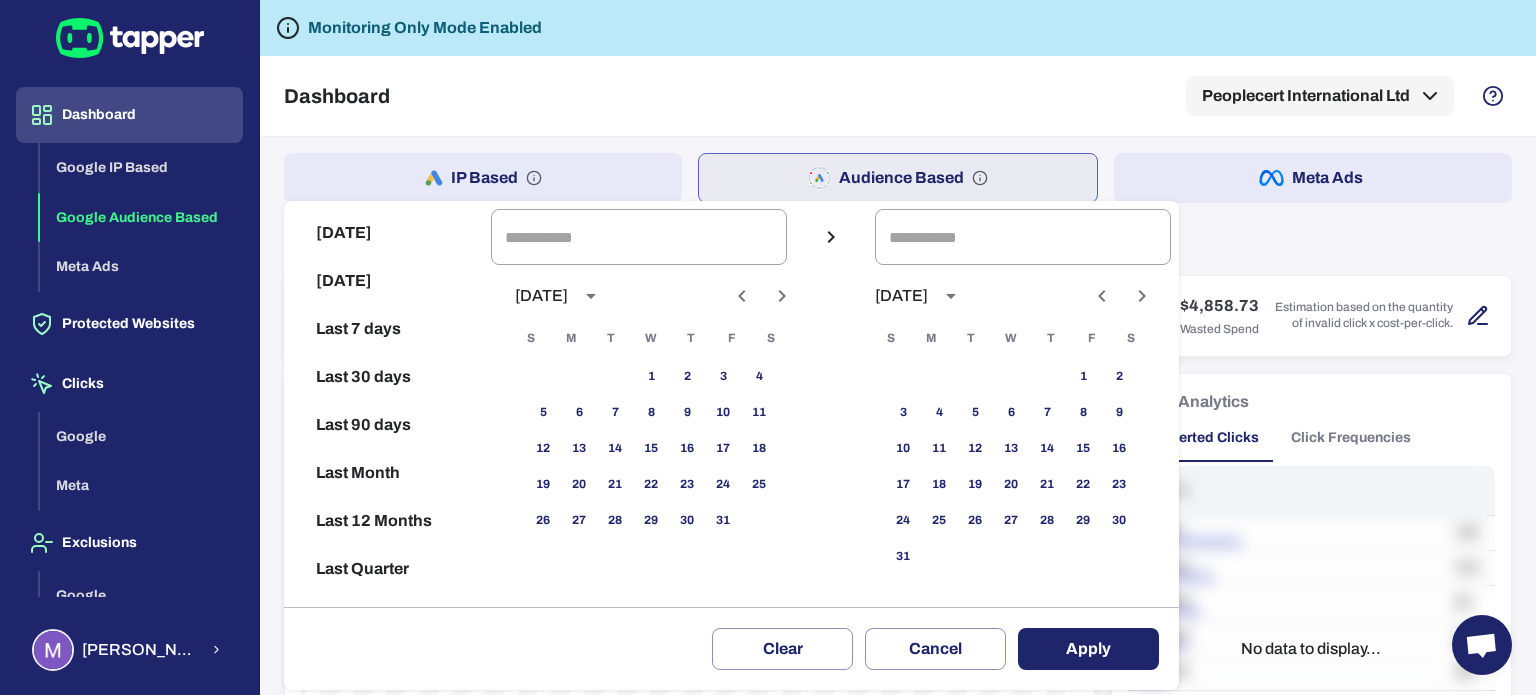 drag, startPoint x: 776, startPoint y: 299, endPoint x: 790, endPoint y: 295, distance: 14.56022 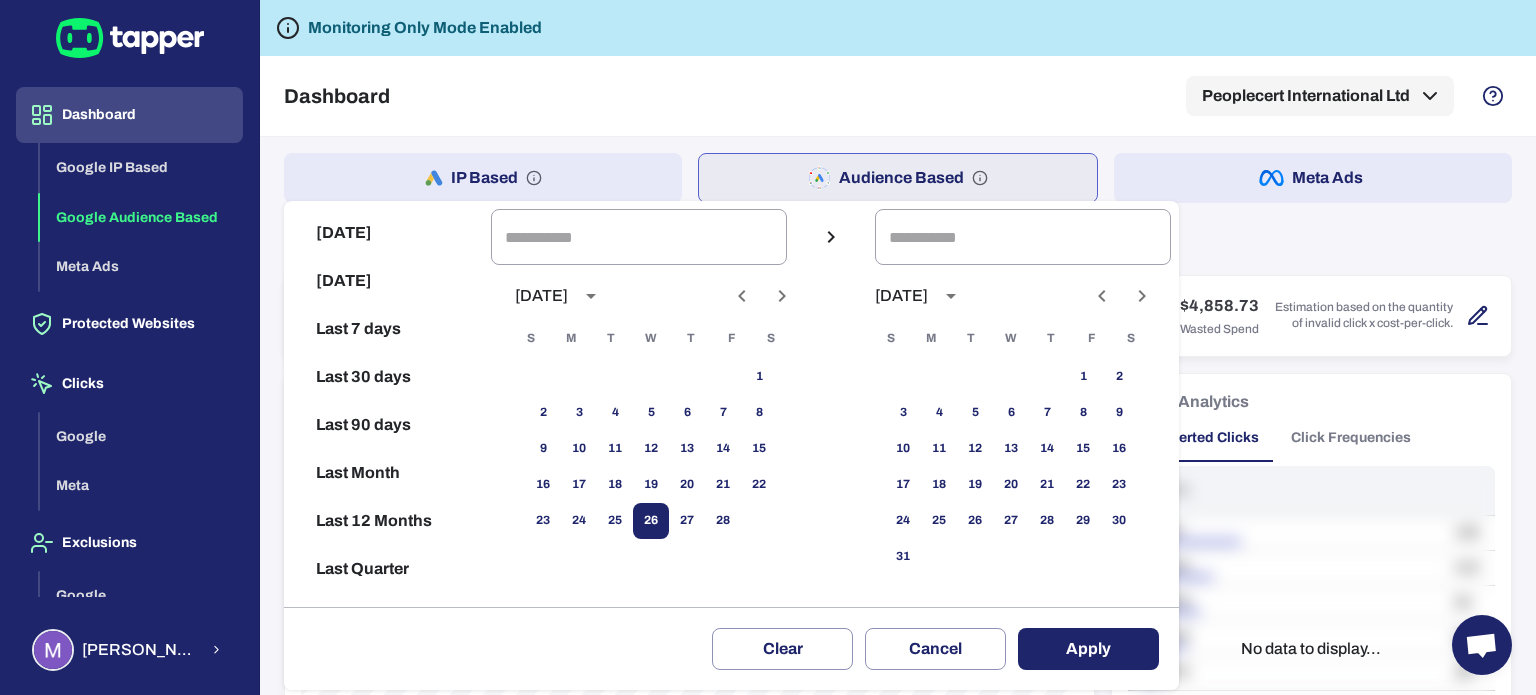 click on "26" at bounding box center [651, 521] 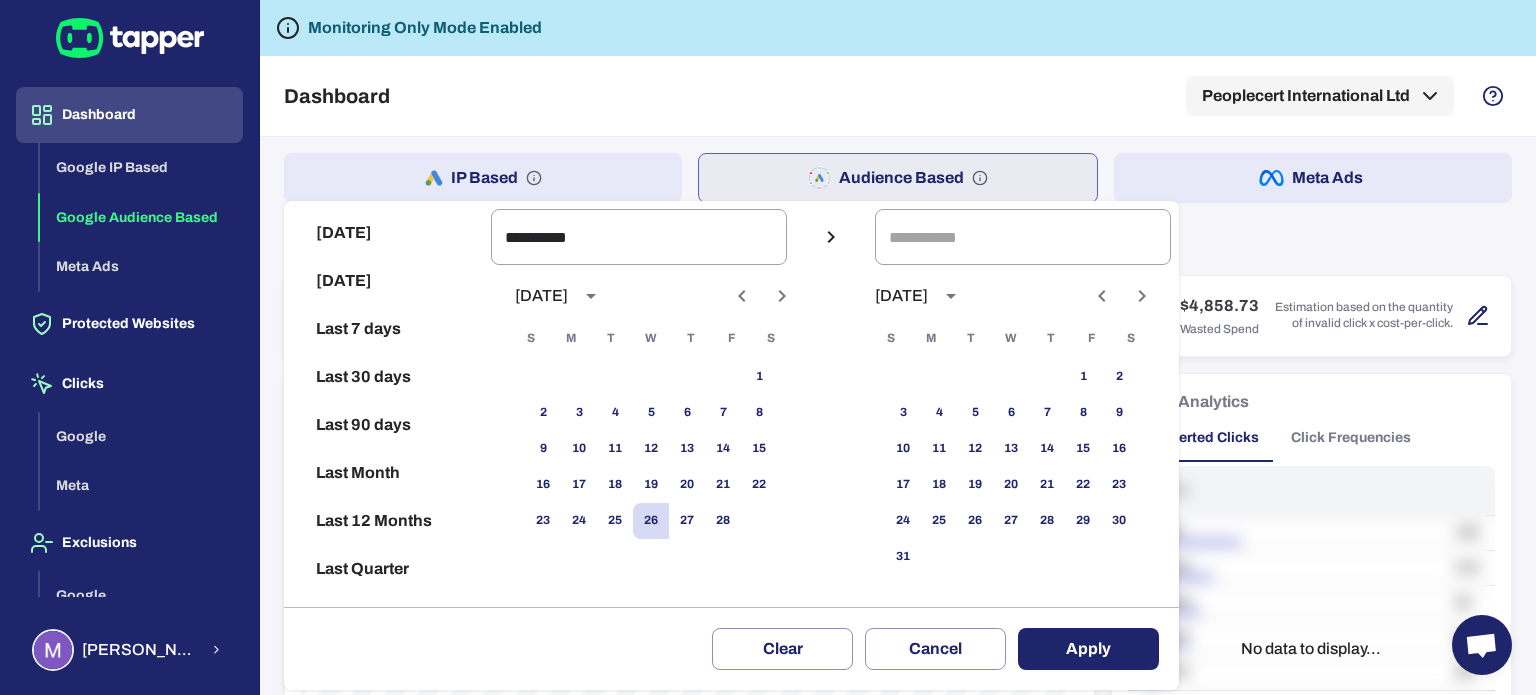 click 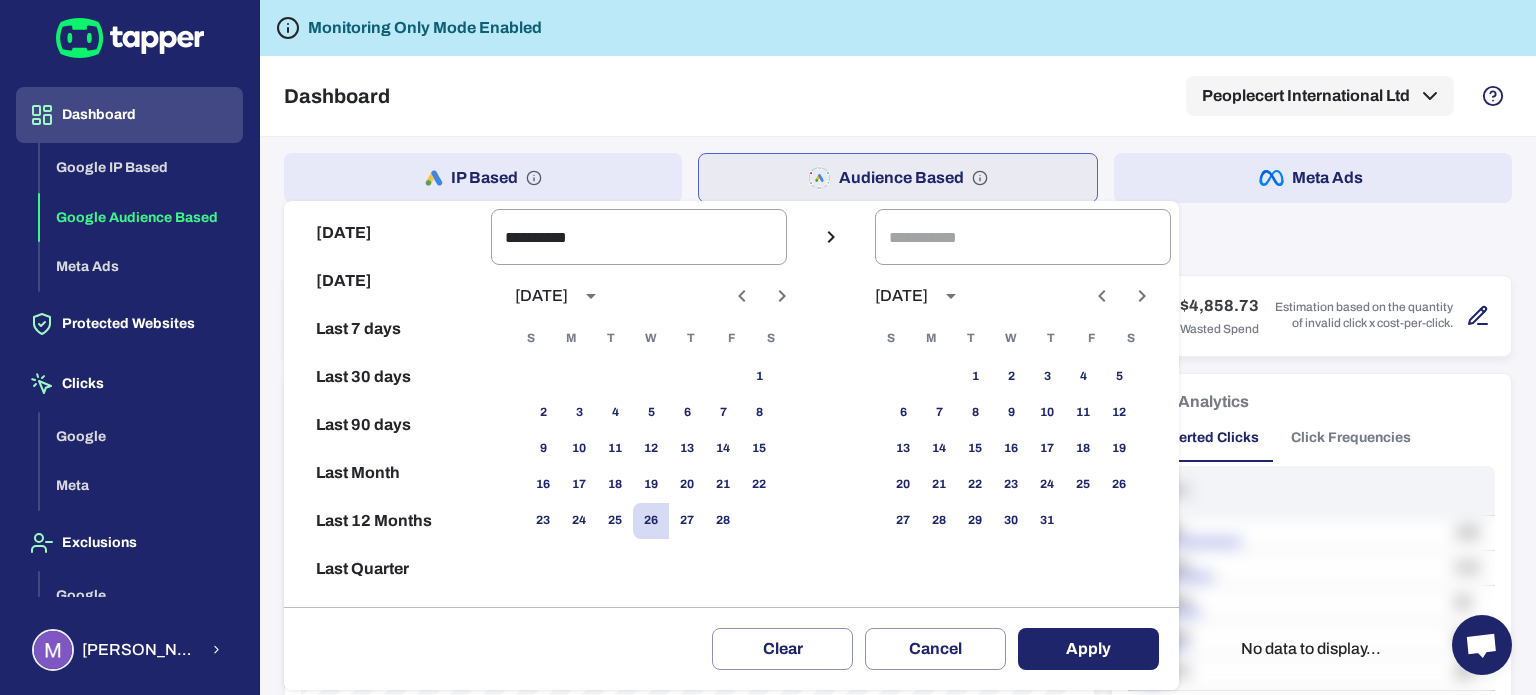 click 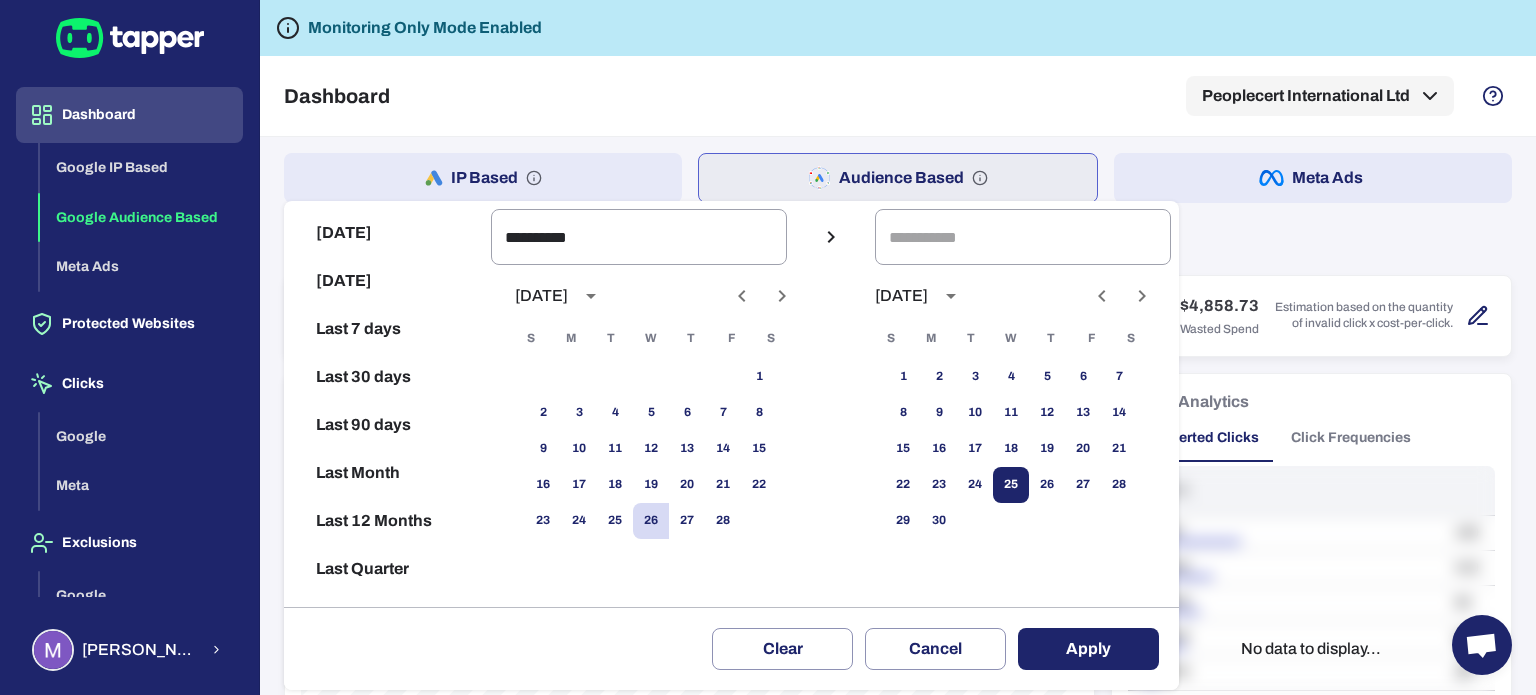 click on "25" at bounding box center [1011, 485] 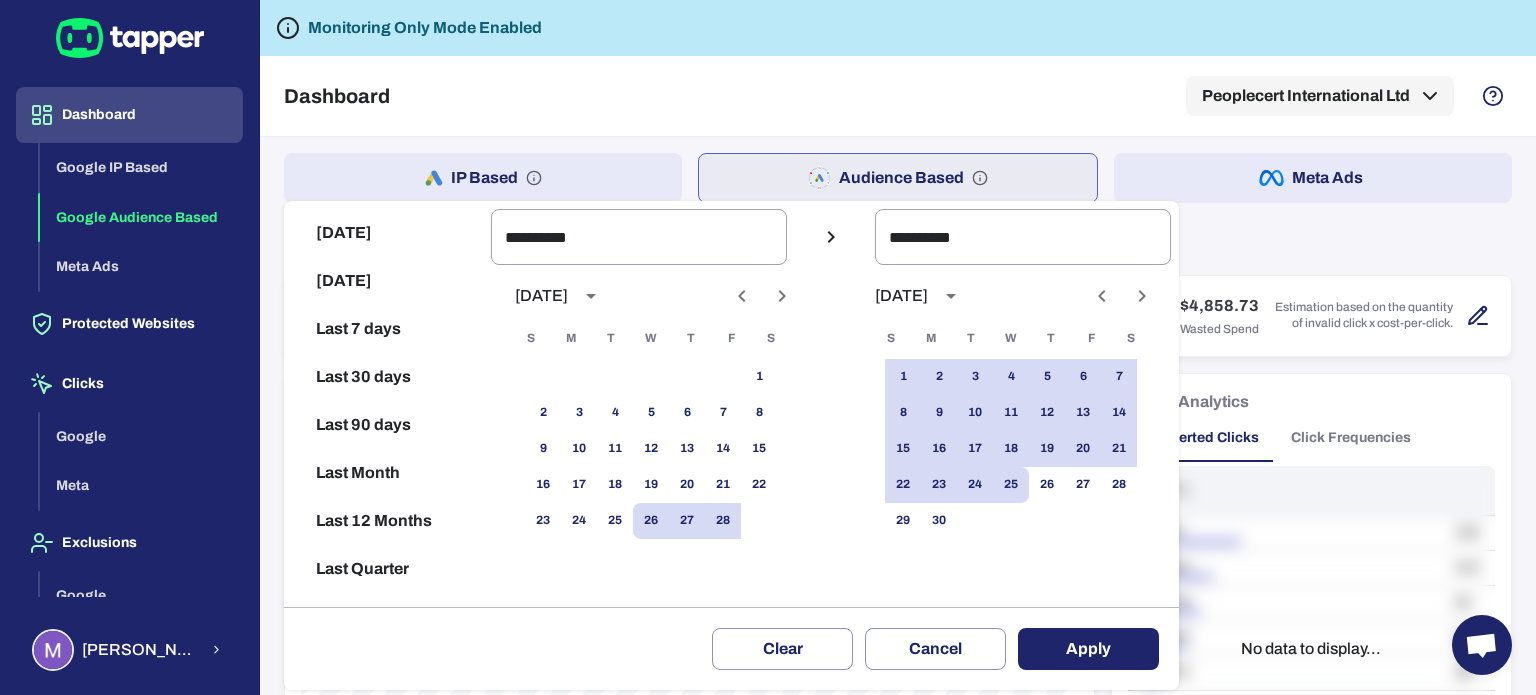 click on "Apply" at bounding box center [1088, 649] 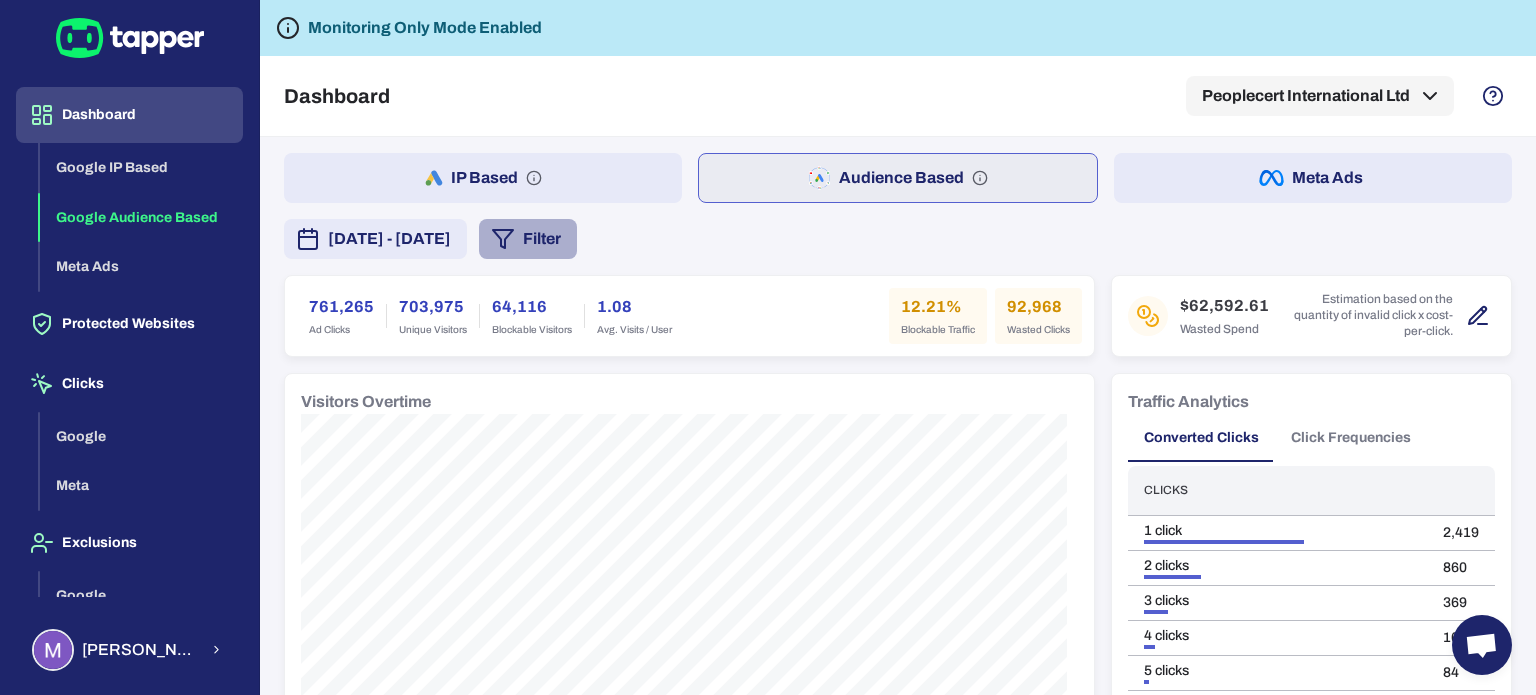 click on "Filter" at bounding box center (528, 239) 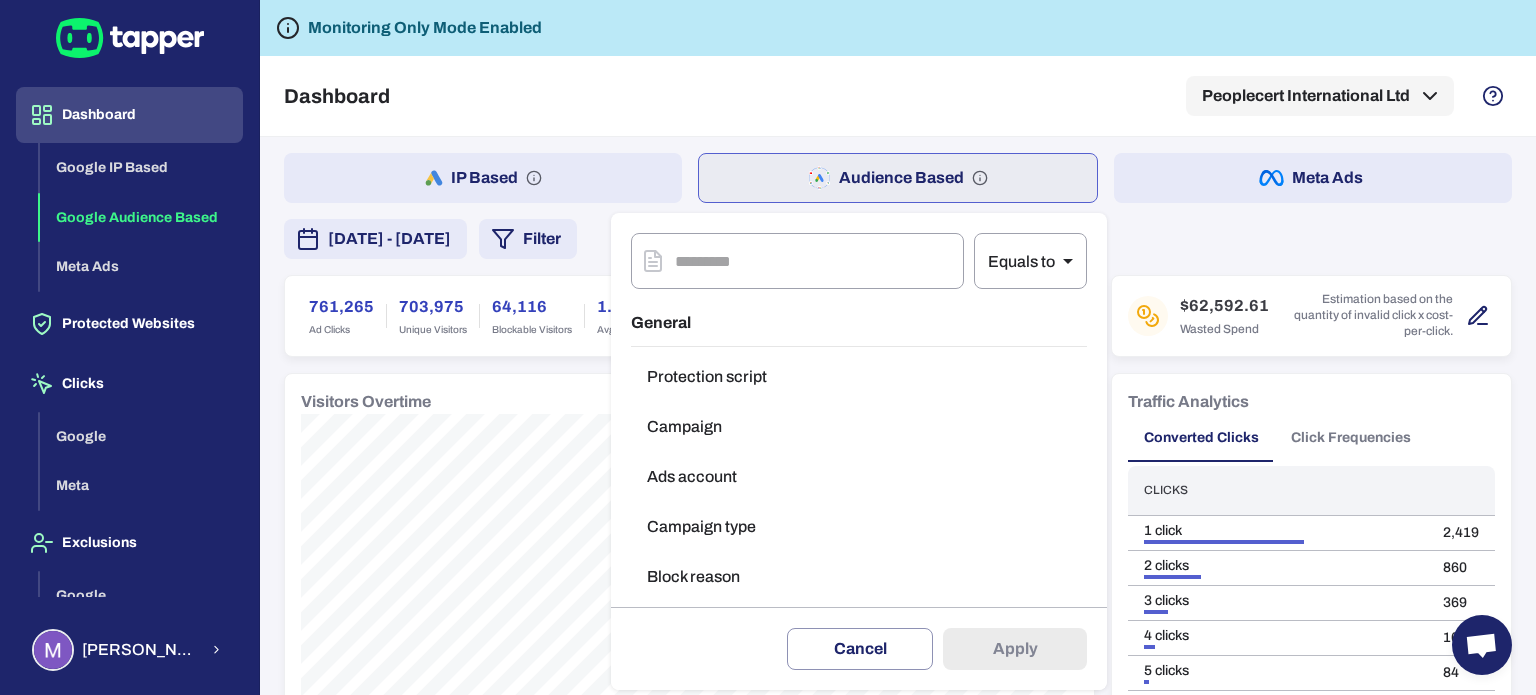 click on "Ads account" at bounding box center (859, 477) 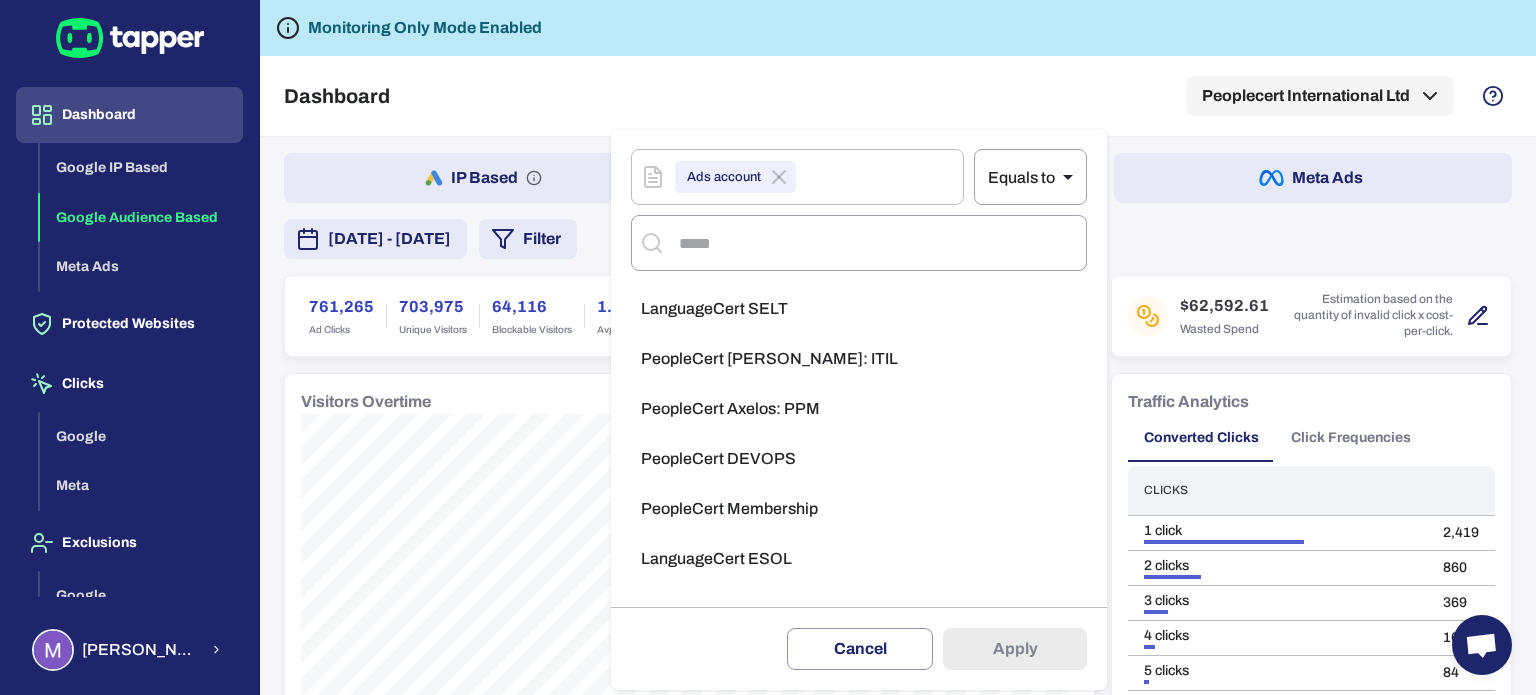click on "LanguageCert ESOL" at bounding box center (716, 559) 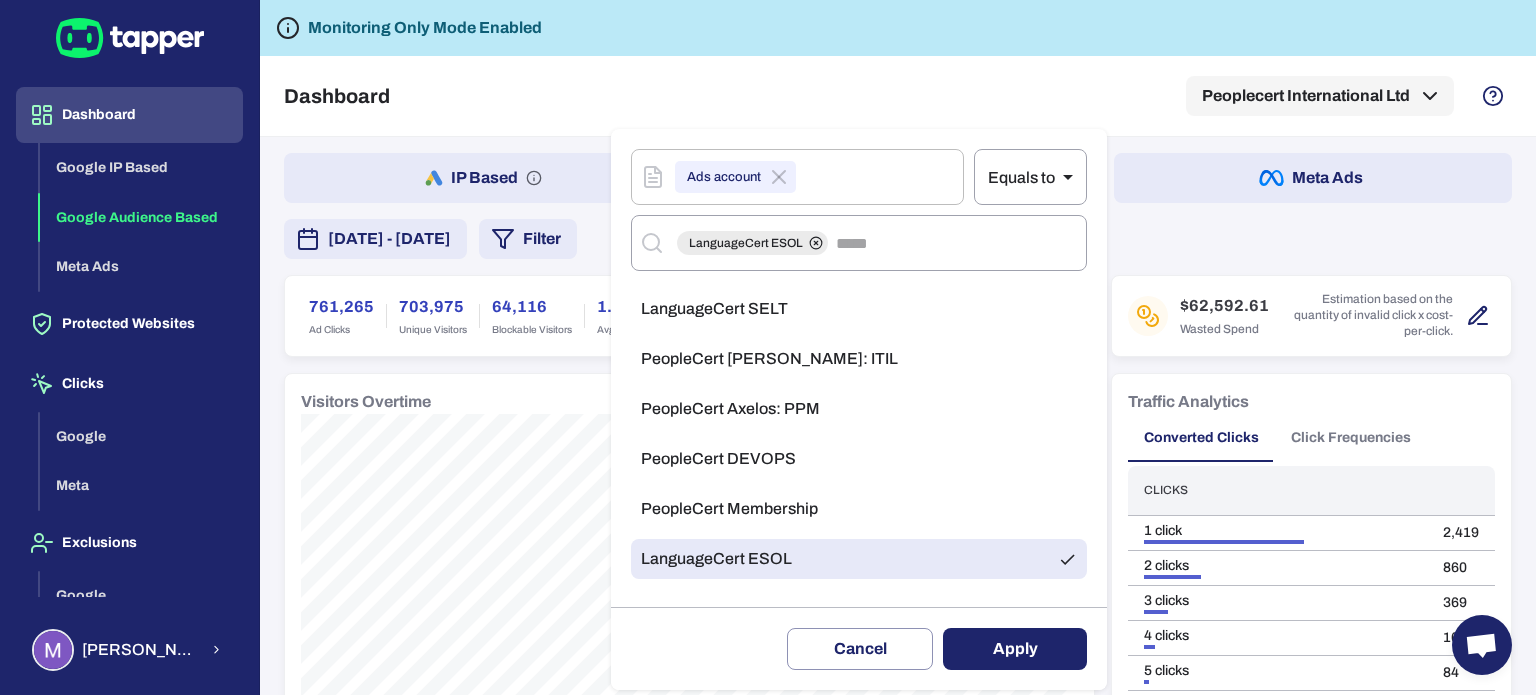 click on "Apply" at bounding box center (1015, 649) 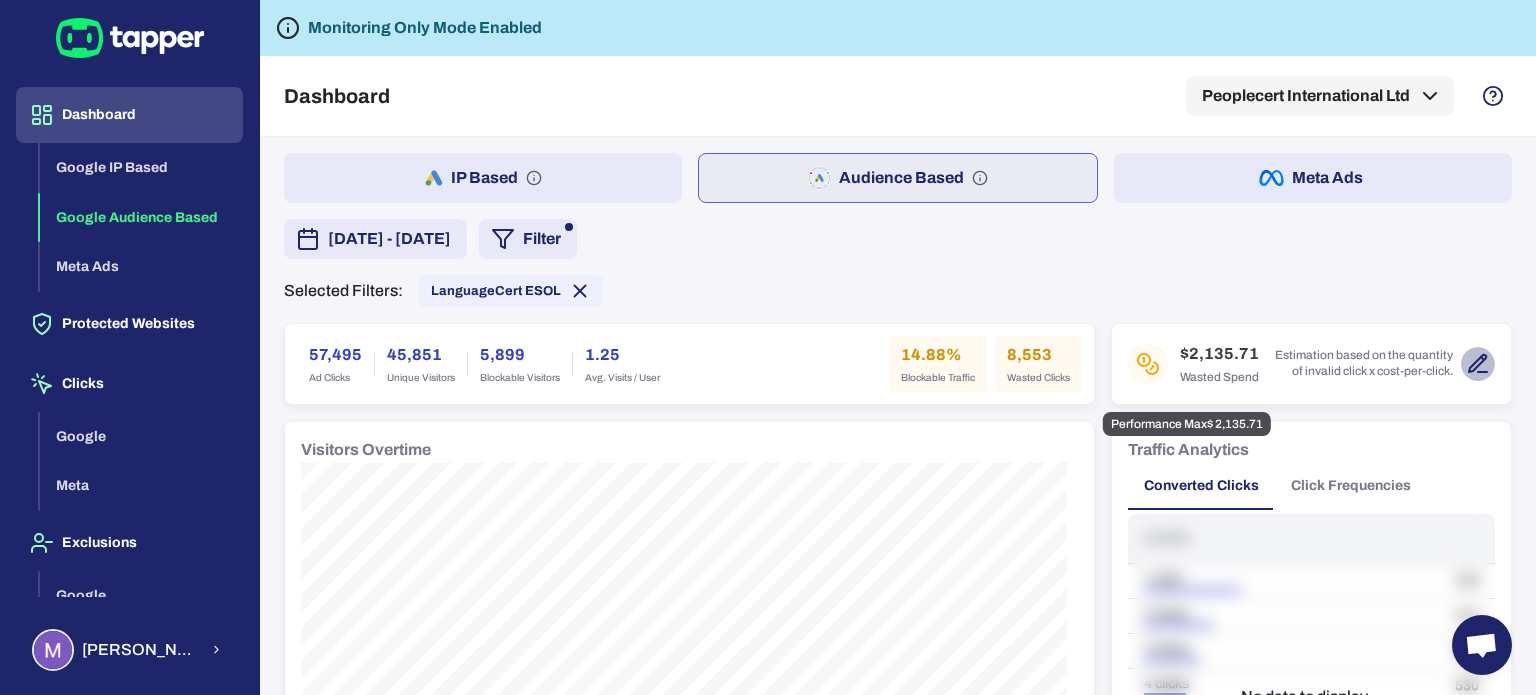 click 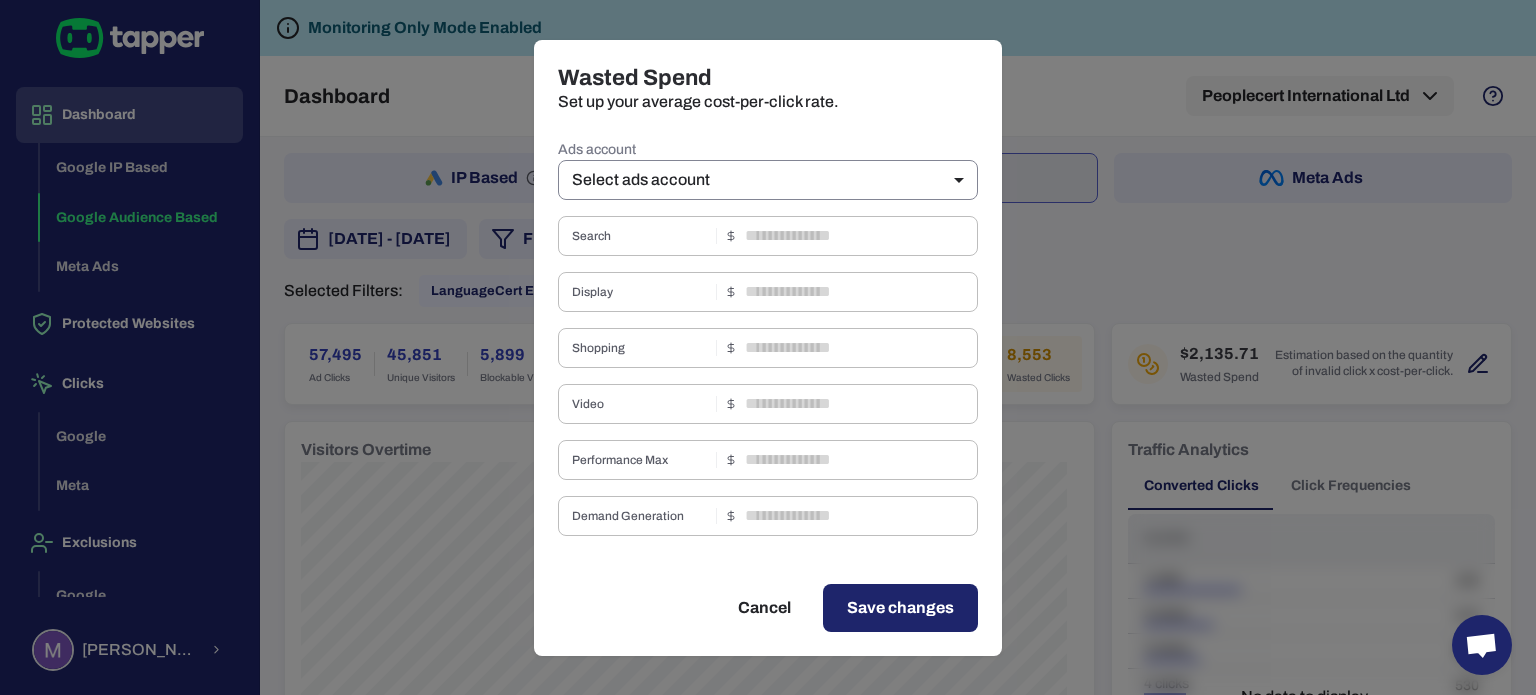 click on "Dashboard Google IP Based Google Audience Based Meta Ads Protected Websites Clicks Google Meta Exclusions Google Meta [PERSON_NAME] Monitoring Only Mode Enabled Dashboard Peoplecert International Ltd IP Based Audience Based Meta Ads [DATE] - [DATE] Filter Selected Filters: LanguageCert ESOL 57,495 Ad Clicks 45,851 Unique Visitors 5,899 Blockable Visitors 1.25 Avg. Visits / User 14.88% Blockable Traffic 8,553 Wasted Clicks $2,135.71 Wasted Spend Estimation based on the quantity of invalid click x cost-per-click. Visitors Overtime Traffic Analytics Converted Clicks Click Frequencies Clicks 1 click 100 2 clicks 410 3 clicks 50 4 clicks 530 5 clicks 36 1 No data to display... Track Conversion 1857 Conversions 232.13 Conversion / Day 18.93% Conversion Rate Conversion Analysis No data to display... Invalid Traffic Type 6,118 Aborted Ad Click 4263 /  70% Threat 1299 /  21% Ad Click Limit Exceeded 255 /  4% Data Center 125 /  2% Bounced 71 /  1% Bot 58 /  1% Suspicious Device 33 /  1% 11 /" at bounding box center (768, 347) 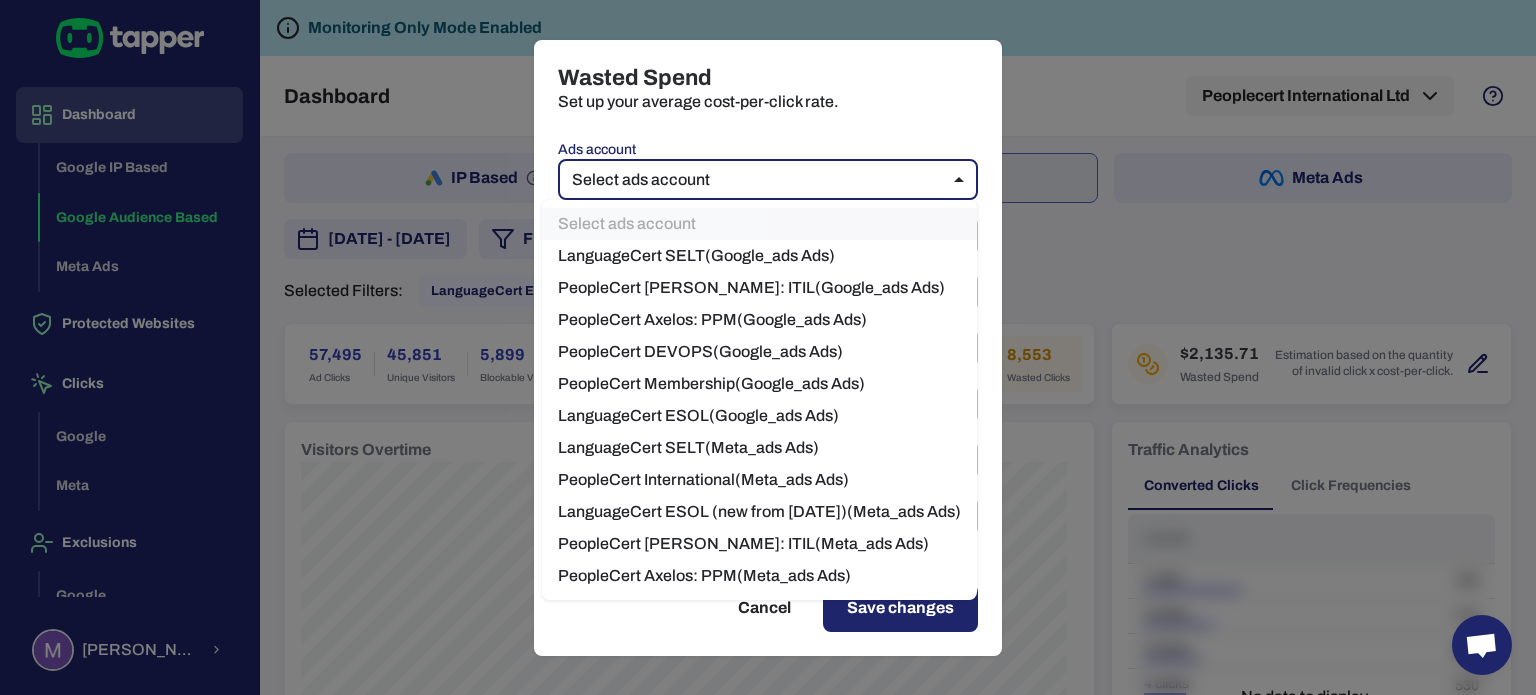click on "LanguageCert ESOL  ( Google_ads   Ads)" at bounding box center (759, 416) 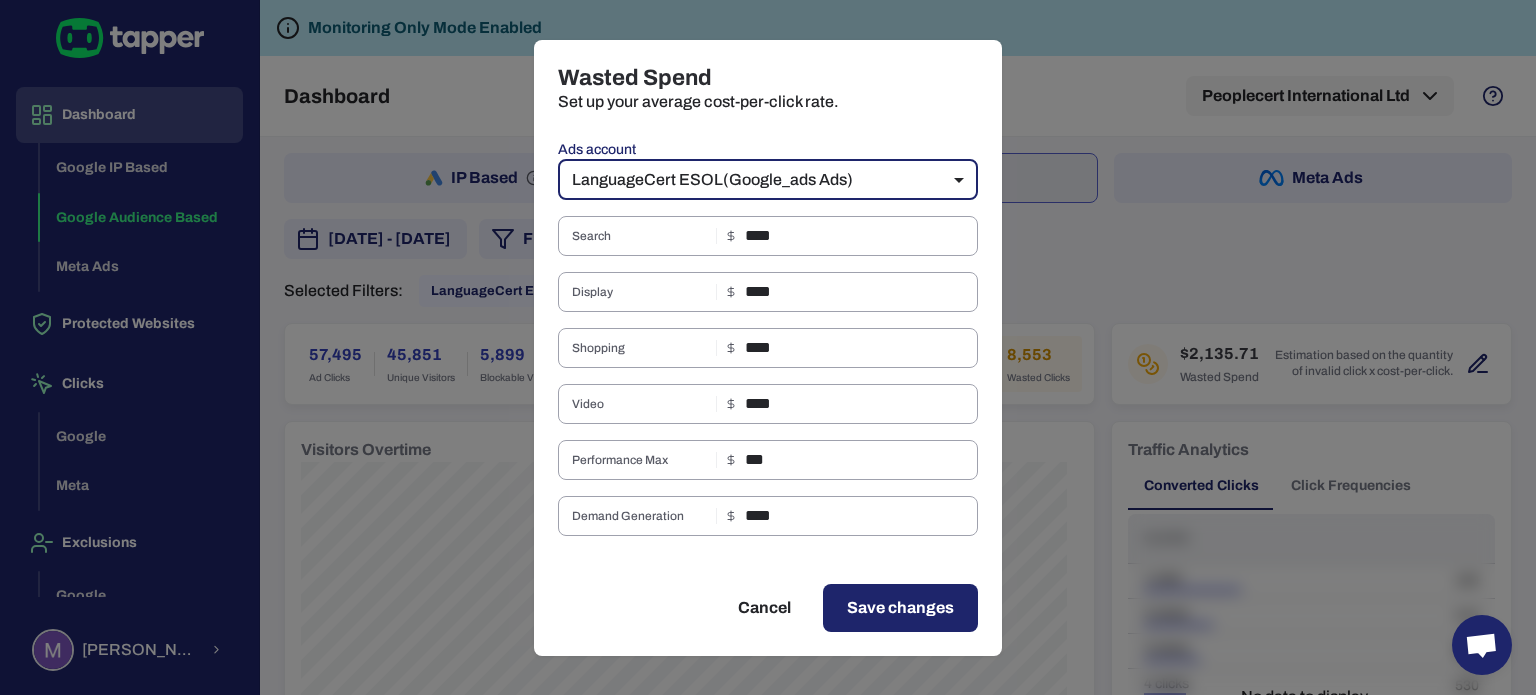 click on "Save changes" at bounding box center (900, 608) 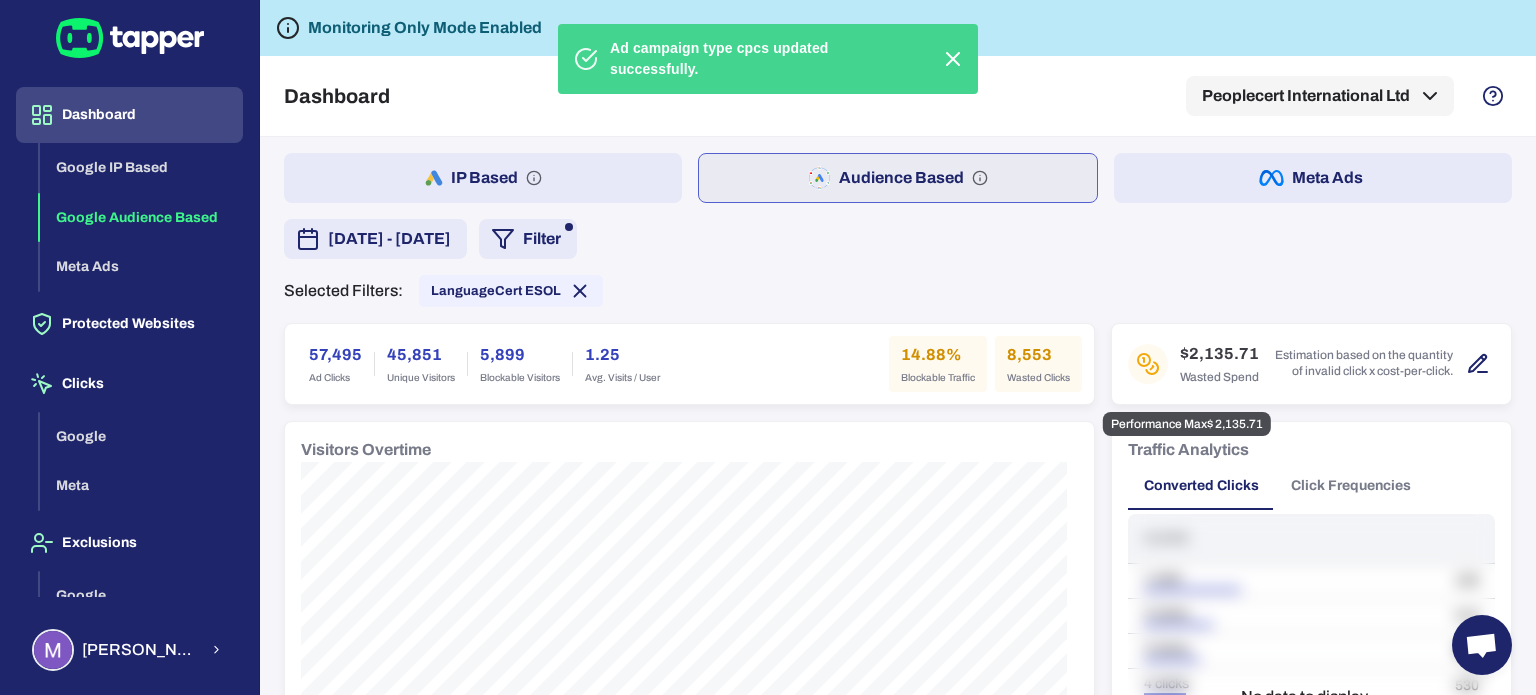 click on "Estimation based on the quantity of invalid click x cost-per-click." at bounding box center [1362, 364] 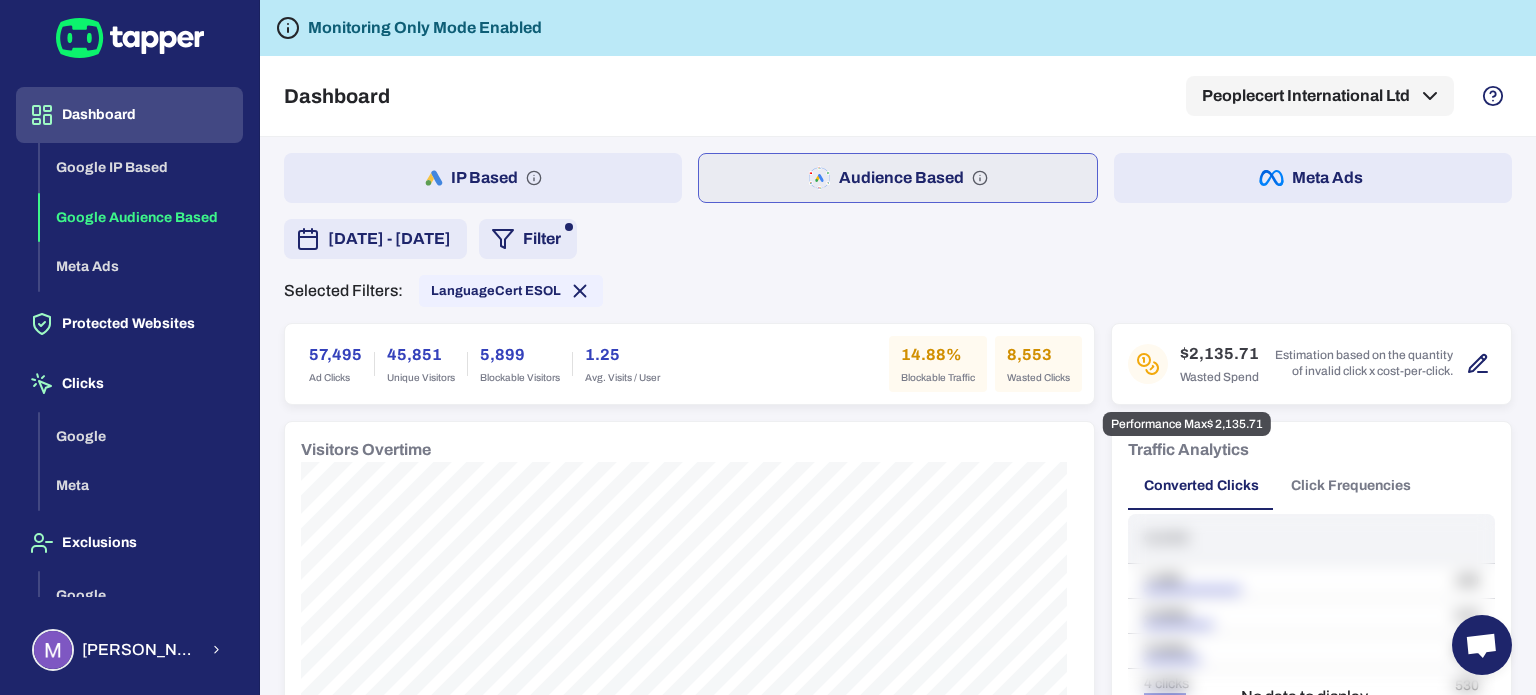 click 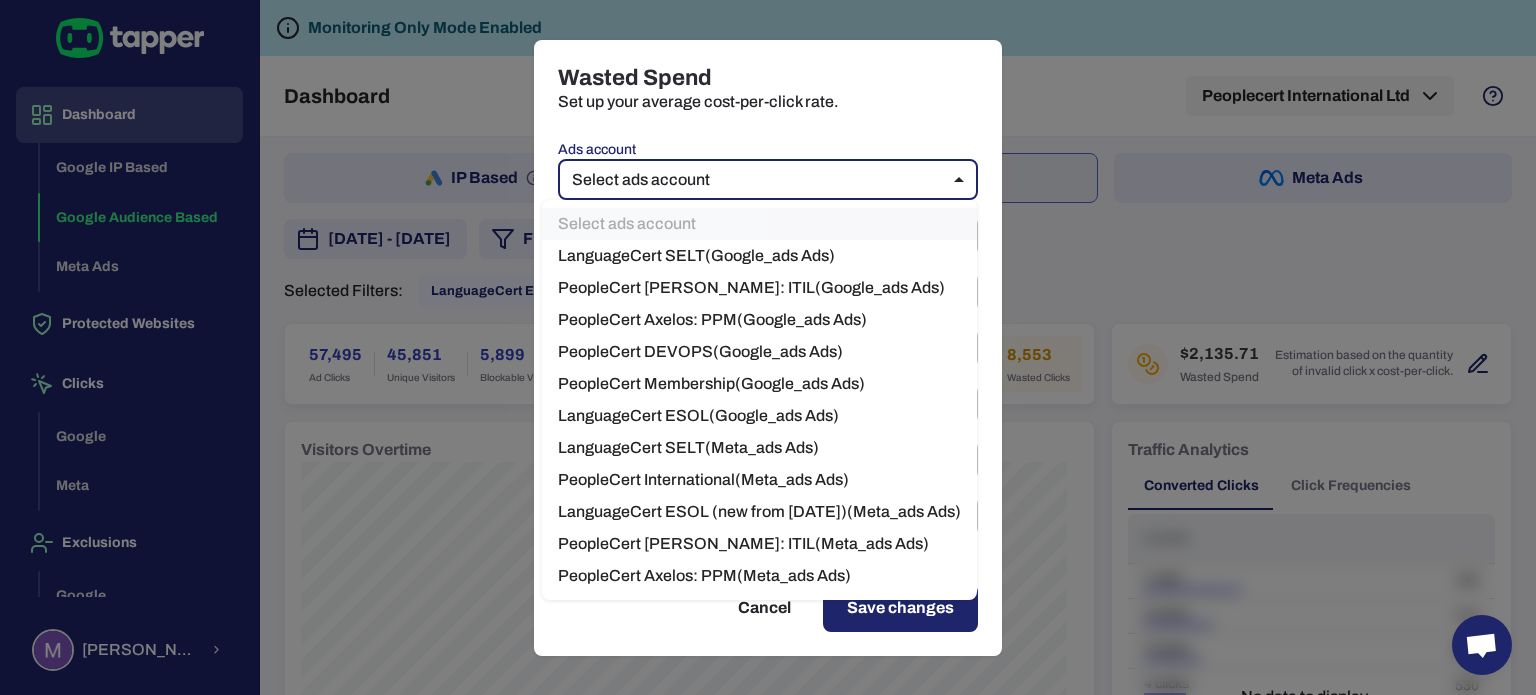 click on "Dashboard Google IP Based Google Audience Based Meta Ads Protected Websites Clicks Google Meta Exclusions Google Meta [PERSON_NAME] Monitoring Only Mode Enabled Dashboard Peoplecert International Ltd IP Based Audience Based Meta Ads [DATE] - [DATE] Filter Selected Filters: LanguageCert ESOL 57,495 Ad Clicks 45,851 Unique Visitors 5,899 Blockable Visitors 1.25 Avg. Visits / User 14.88% Blockable Traffic 8,553 Wasted Clicks $2,135.71 Wasted Spend Estimation based on the quantity of invalid click x cost-per-click. Visitors Overtime Traffic Analytics Converted Clicks Click Frequencies Clicks 1 click 100 2 clicks 410 3 clicks 50 4 clicks 530 5 clicks 36 1 No data to display... Track Conversion 1857 Conversions 232.13 Conversion / Day 18.93% Conversion Rate Conversion Analysis No data to display... Invalid Traffic Type 6,118 Aborted Ad Click 4263 /  70% Threat 1299 /  21% Ad Click Limit Exceeded 255 /  4% Data Center 125 /  2% Bounced 71 /  1% Bot 58 /  1% Suspicious Device 33 /  1% 11 /" at bounding box center (768, 347) 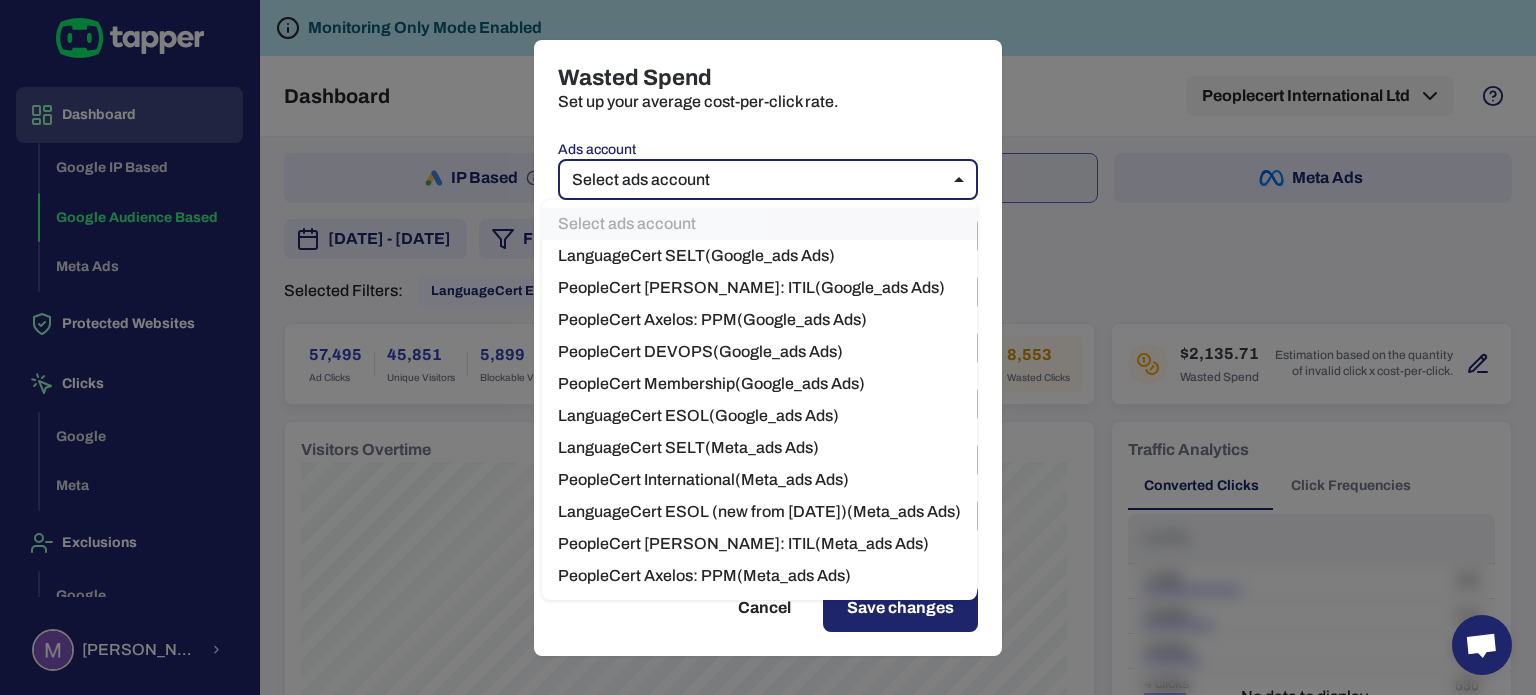 click on "LanguageCert ESOL  ( Google_ads   Ads)" at bounding box center (759, 416) 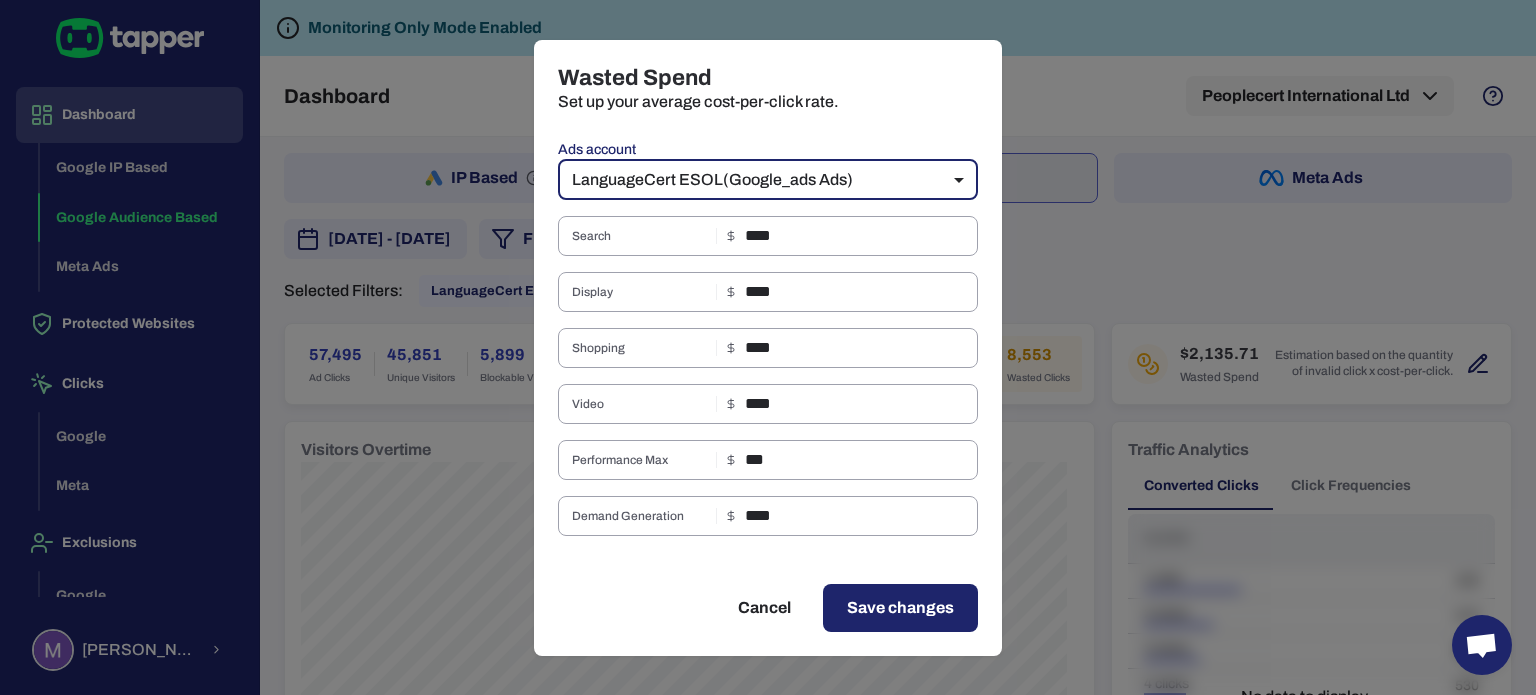 click on "Cancel" at bounding box center (764, 608) 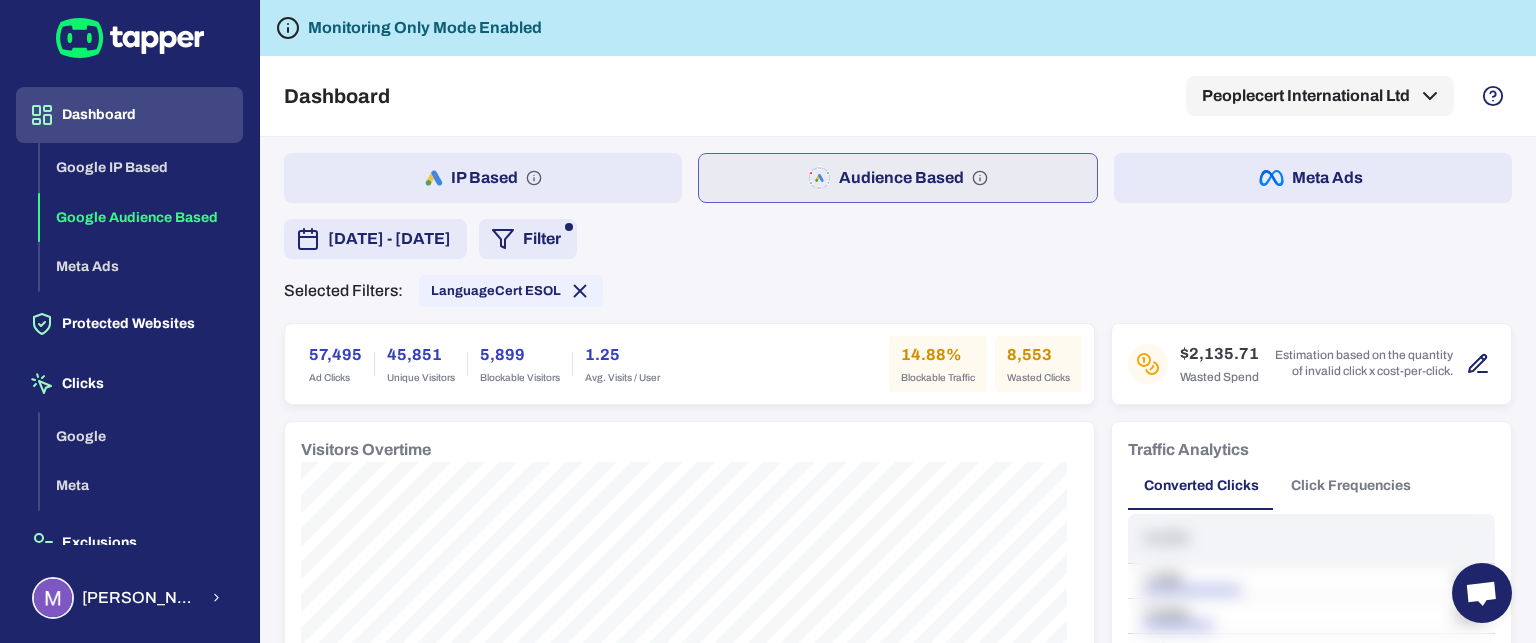click on "Filter" at bounding box center [528, 239] 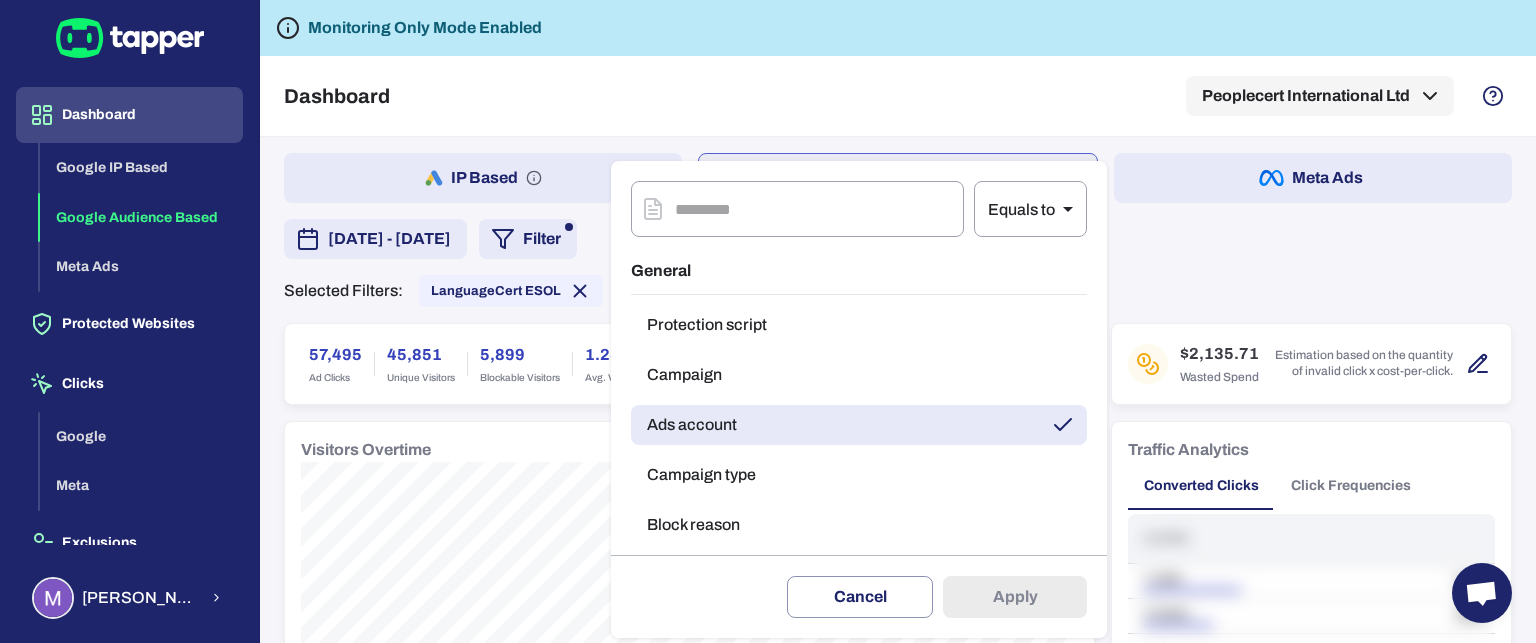 click at bounding box center [768, 321] 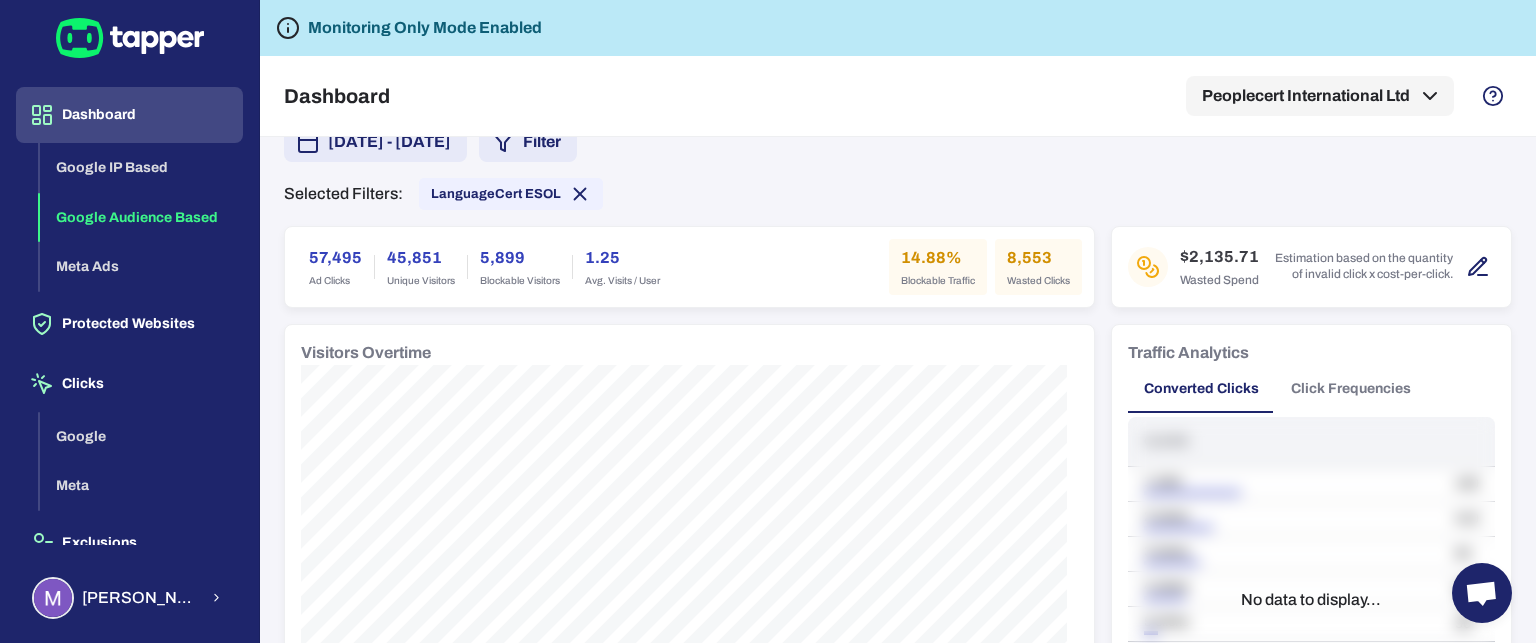 scroll, scrollTop: 100, scrollLeft: 0, axis: vertical 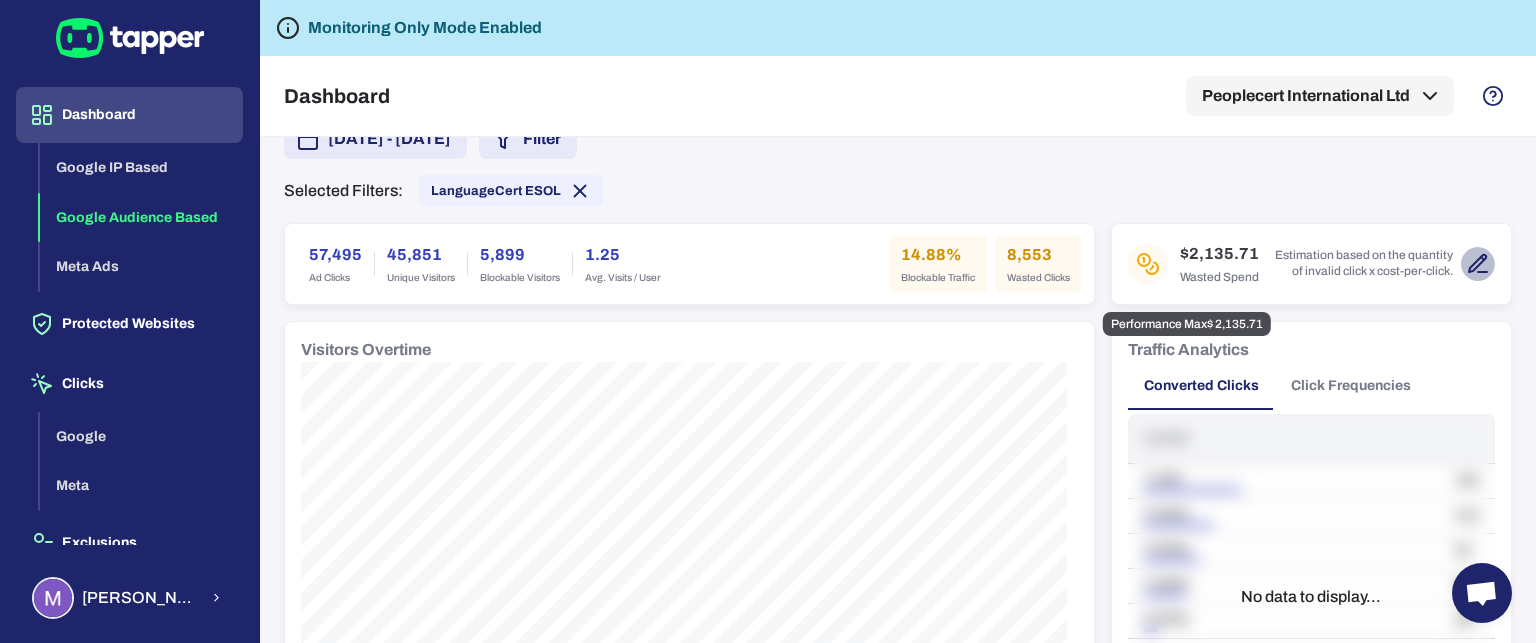 click 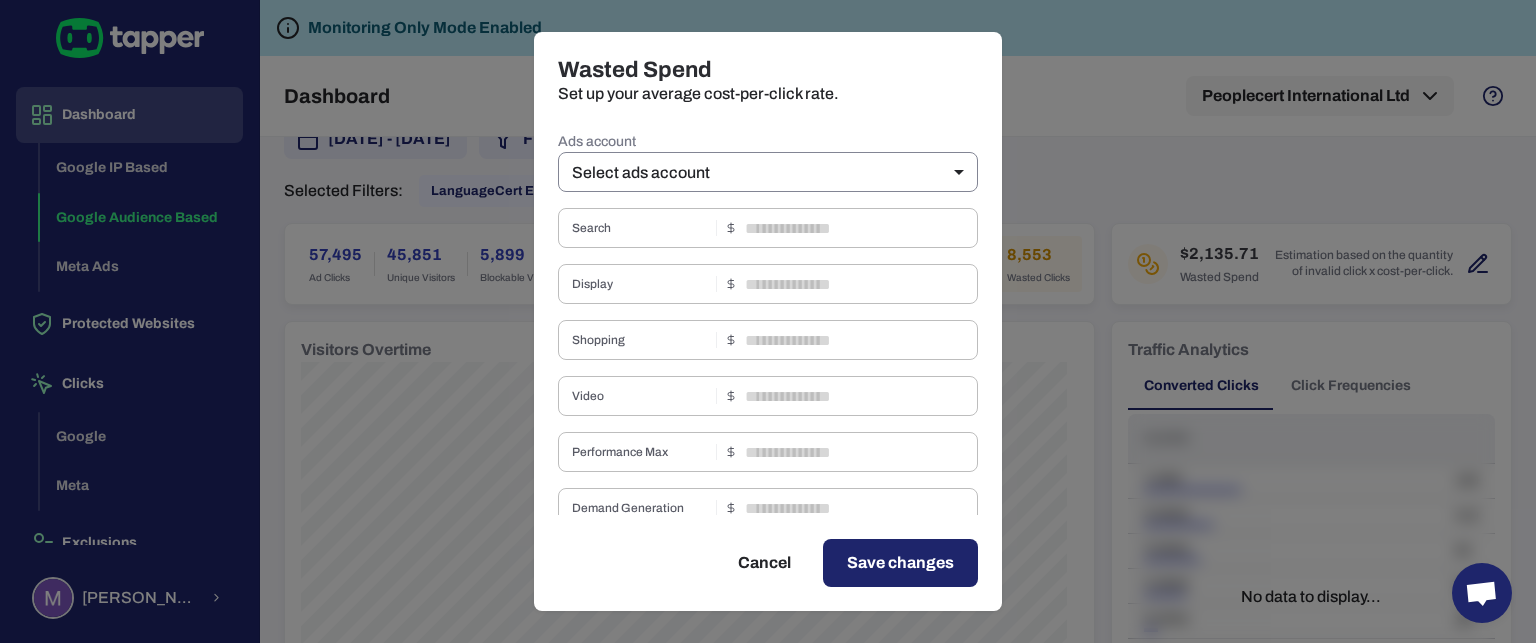 click on "Dashboard Google IP Based Google Audience Based Meta Ads Protected Websites Clicks Google Meta Exclusions Google Meta [PERSON_NAME] Monitoring Only Mode Enabled Dashboard Peoplecert International Ltd IP Based Audience Based Meta Ads [DATE] - [DATE] Filter Selected Filters: LanguageCert ESOL 57,495 Ad Clicks 45,851 Unique Visitors 5,899 Blockable Visitors 1.25 Avg. Visits / User 14.88% Blockable Traffic 8,553 Wasted Clicks $2,135.71 Wasted Spend Estimation based on the quantity of invalid click x cost-per-click. Visitors Overtime Traffic Analytics Converted Clicks Click Frequencies Clicks 1 click 100 2 clicks 410 3 clicks 50 4 clicks 530 5 clicks 36 1 No data to display... Track Conversion 1857 Conversions 232.13 Conversion / Day 18.93% Conversion Rate Conversion Analysis No data to display... Invalid Traffic Type 6,118 Aborted Ad Click 4263 /  70% Threat 1299 /  21% Ad Click Limit Exceeded 255 /  4% Data Center 125 /  2% Bounced 71 /  1% Bot 58 /  1% Suspicious Device 33 /  1% 11 /" at bounding box center (768, 321) 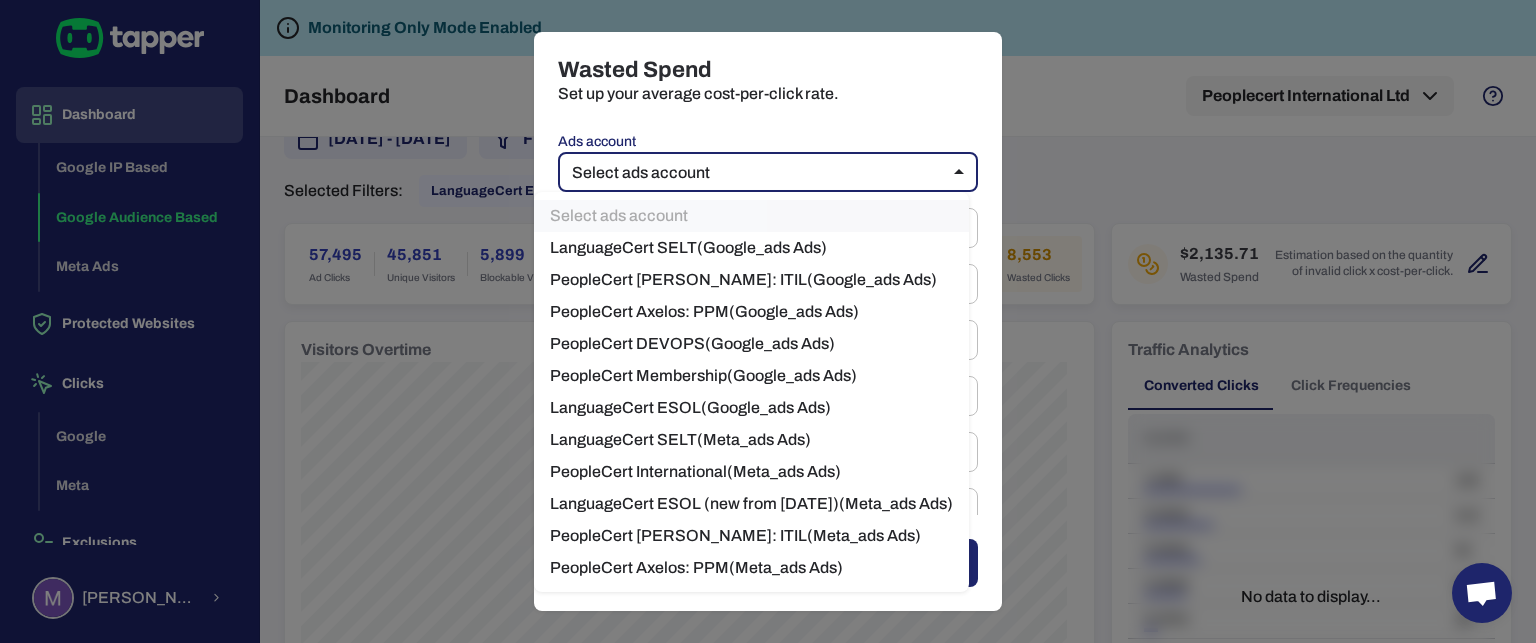click on "LanguageCert ESOL  ( Google_ads   Ads)" at bounding box center (751, 408) 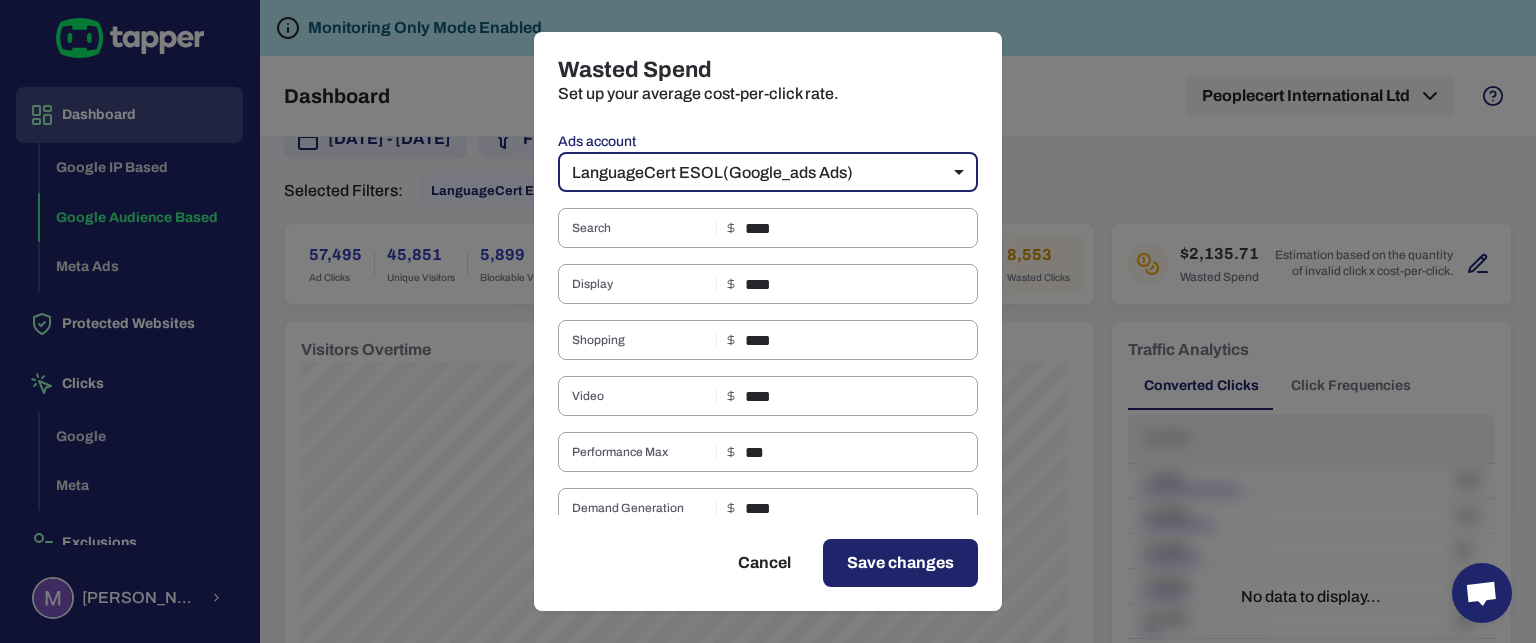 click on "Save changes" at bounding box center (900, 563) 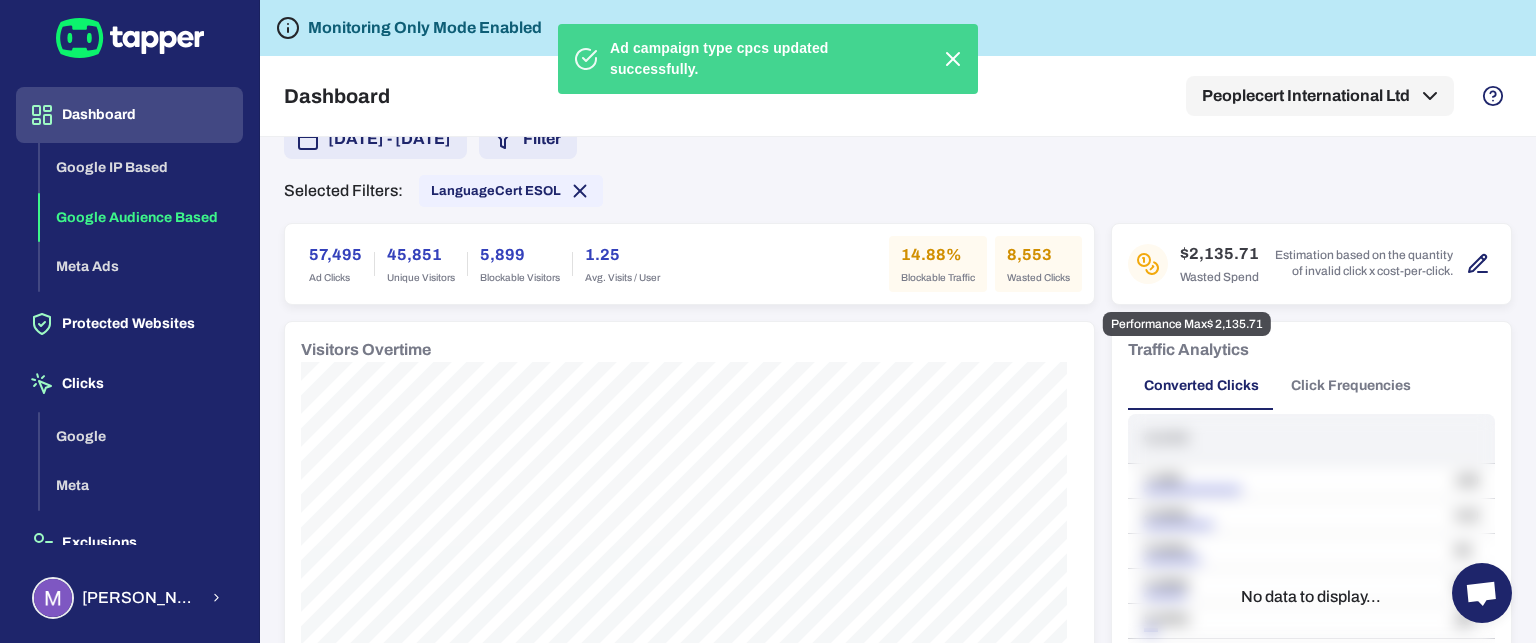 click 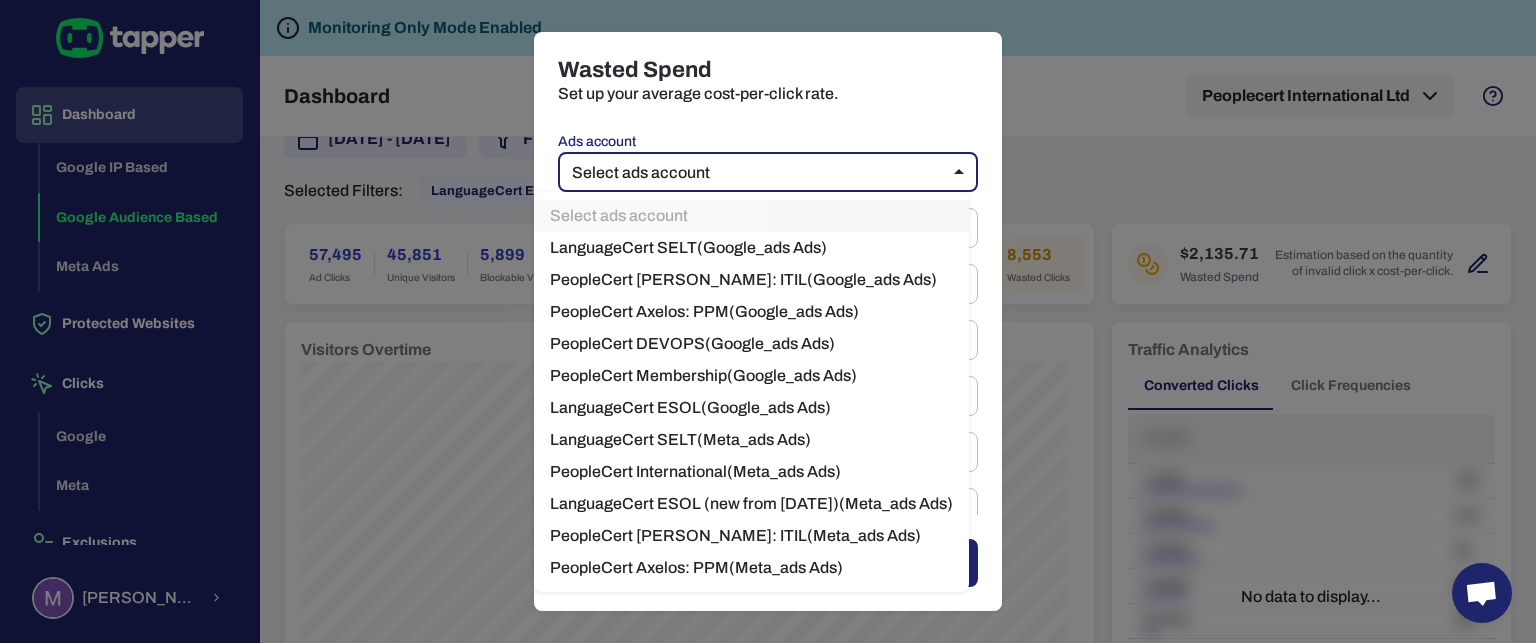 click on "Dashboard Google IP Based Google Audience Based Meta Ads Protected Websites Clicks Google Meta Exclusions Google Meta [PERSON_NAME] Monitoring Only Mode Enabled Dashboard Peoplecert International Ltd IP Based Audience Based Meta Ads [DATE] - [DATE] Filter Selected Filters: LanguageCert ESOL 57,495 Ad Clicks 45,851 Unique Visitors 5,899 Blockable Visitors 1.25 Avg. Visits / User 14.88% Blockable Traffic 8,553 Wasted Clicks $2,135.71 Wasted Spend Estimation based on the quantity of invalid click x cost-per-click. Visitors Overtime Traffic Analytics Converted Clicks Click Frequencies Clicks 1 click 100 2 clicks 410 3 clicks 50 4 clicks 530 5 clicks 36 1 No data to display... Track Conversion 1857 Conversions 232.13 Conversion / Day 18.93% Conversion Rate Conversion Analysis No data to display... Invalid Traffic Type 6,118 Aborted Ad Click 4263 /  70% Threat 1299 /  21% Ad Click Limit Exceeded 255 /  4% Data Center 125 /  2% Bounced 71 /  1% Bot 58 /  1% Suspicious Device 33 /  1% 11 /" at bounding box center (768, 321) 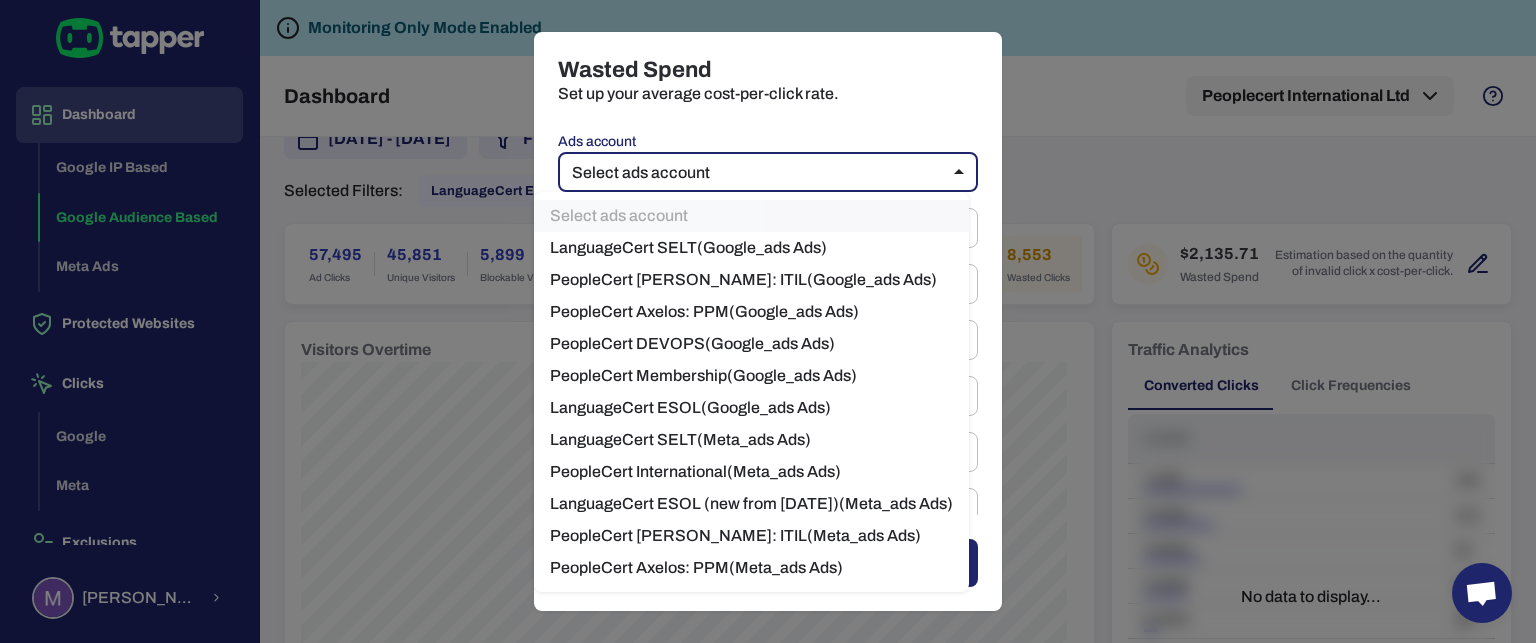 click on "LanguageCert ESOL  ( Google_ads   Ads)" at bounding box center [751, 408] 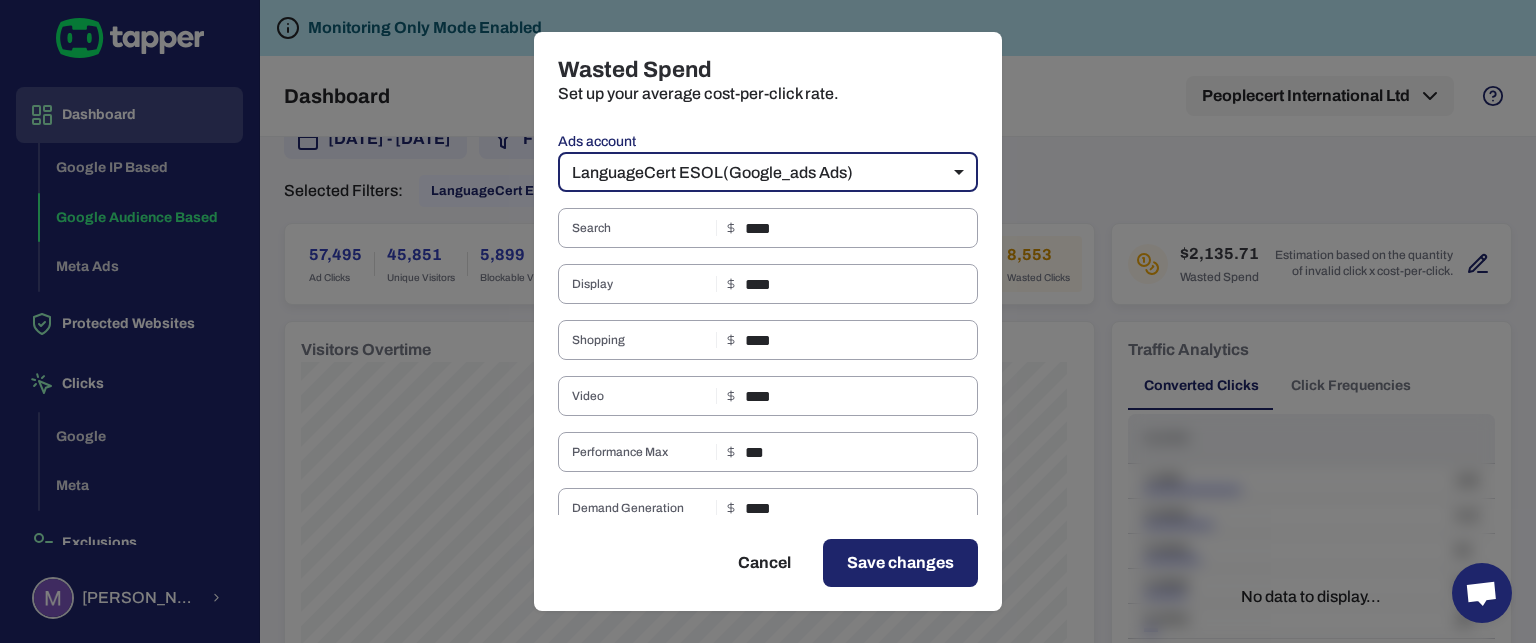 scroll, scrollTop: 0, scrollLeft: 0, axis: both 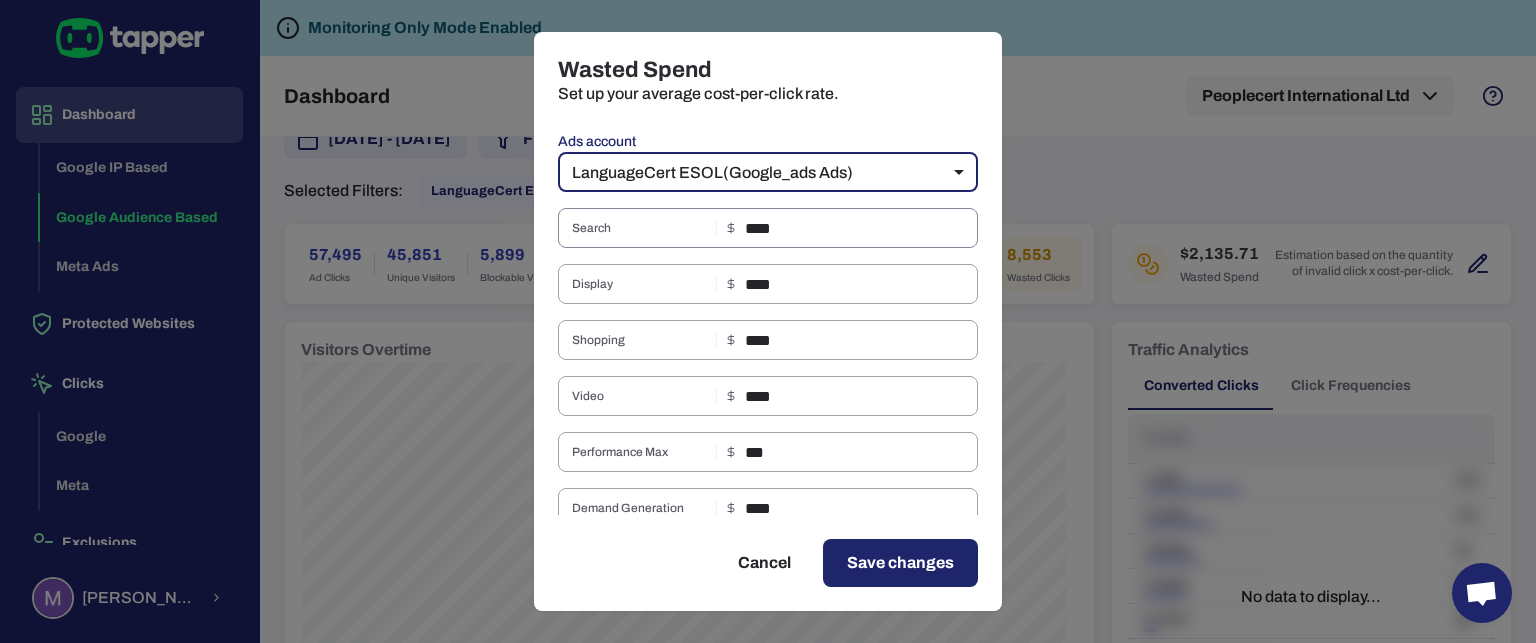 click on "****" at bounding box center (861, 228) 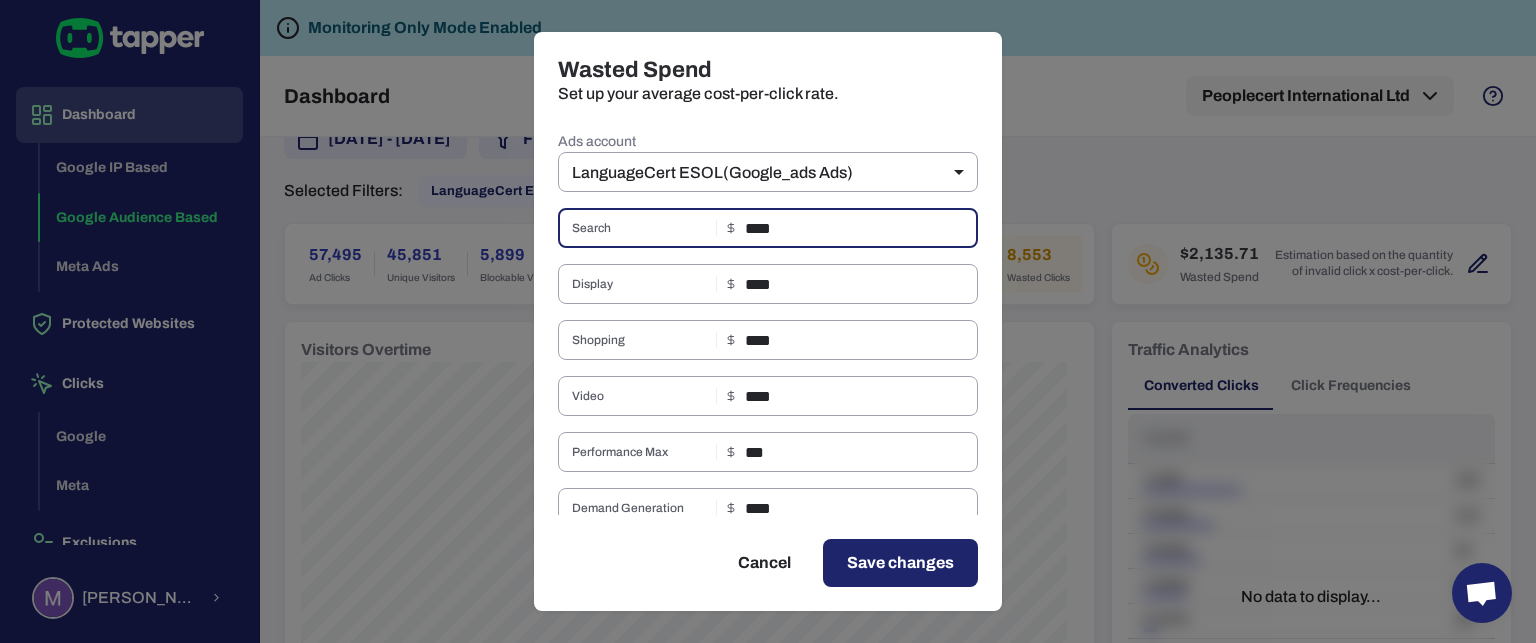 drag, startPoint x: 754, startPoint y: 232, endPoint x: 741, endPoint y: 231, distance: 13.038404 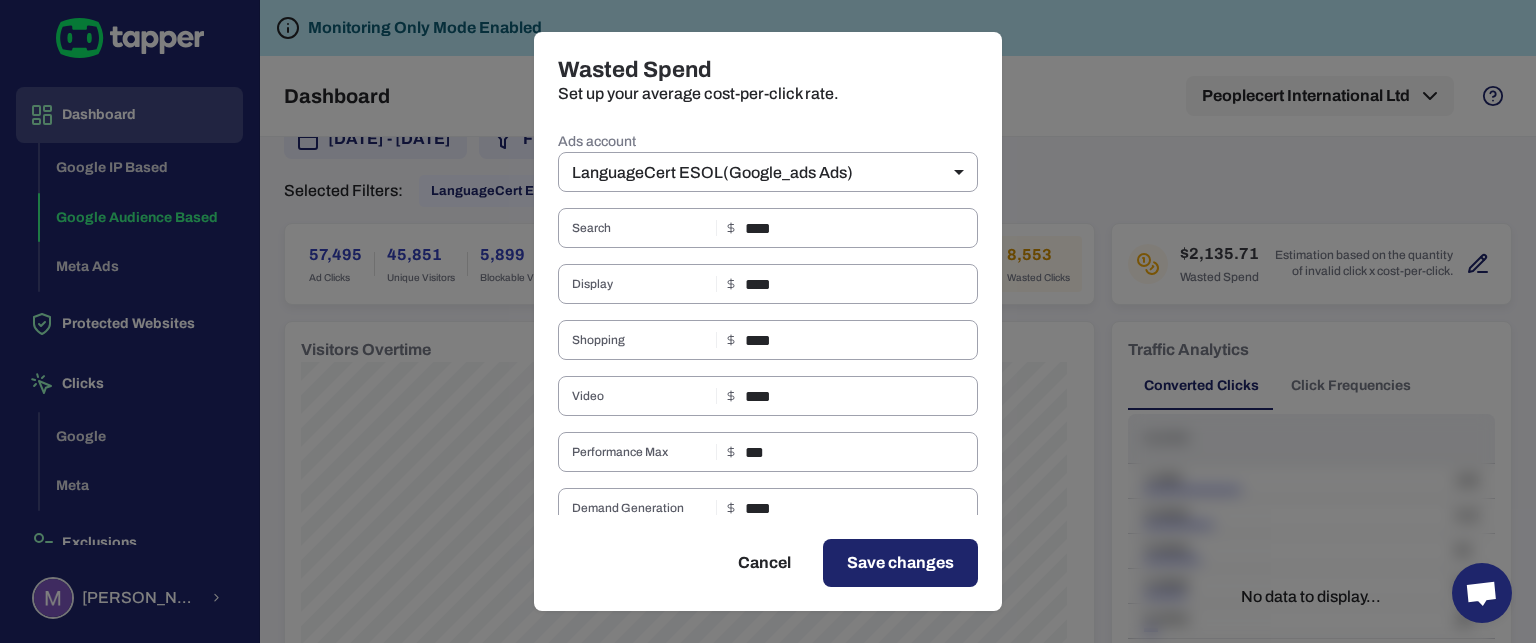 click on "Save changes" at bounding box center [900, 563] 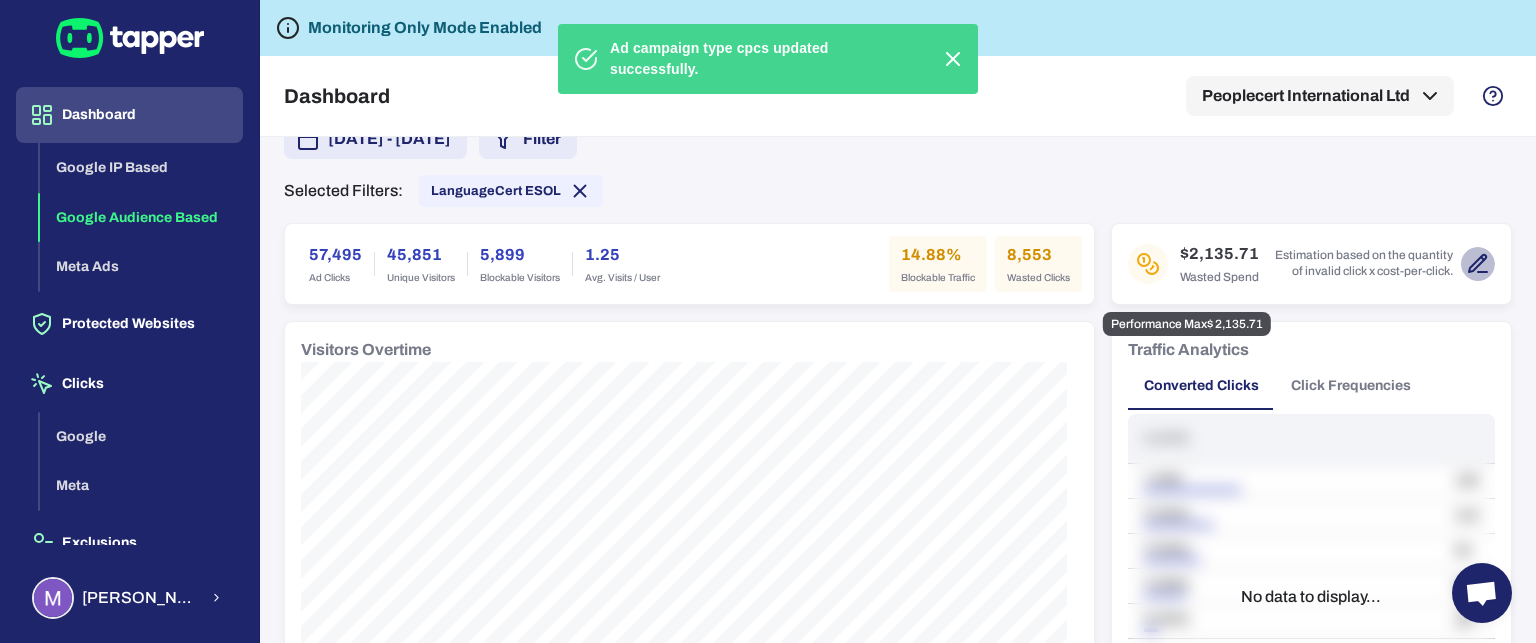 click 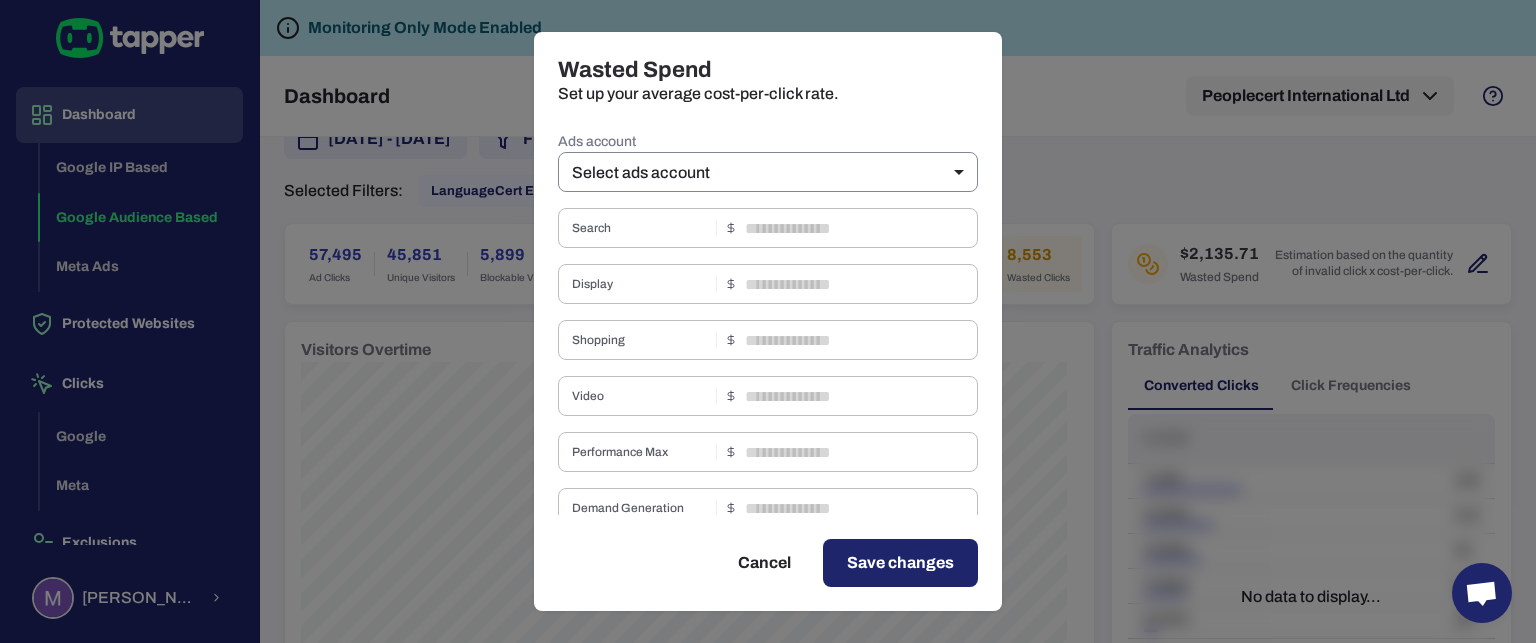 click on "Dashboard Google IP Based Google Audience Based Meta Ads Protected Websites Clicks Google Meta Exclusions Google Meta [PERSON_NAME] Monitoring Only Mode Enabled Dashboard Peoplecert International Ltd IP Based Audience Based Meta Ads [DATE] - [DATE] Filter Selected Filters: LanguageCert ESOL 57,495 Ad Clicks 45,851 Unique Visitors 5,899 Blockable Visitors 1.25 Avg. Visits / User 14.88% Blockable Traffic 8,553 Wasted Clicks $2,135.71 Wasted Spend Estimation based on the quantity of invalid click x cost-per-click. Visitors Overtime Traffic Analytics Converted Clicks Click Frequencies Clicks 1 click 100 2 clicks 410 3 clicks 50 4 clicks 530 5 clicks 36 1 No data to display... Track Conversion 1857 Conversions 232.13 Conversion / Day 18.93% Conversion Rate Conversion Analysis No data to display... Invalid Traffic Type 6,118 Aborted Ad Click 4263 /  70% Threat 1299 /  21% Ad Click Limit Exceeded 255 /  4% Data Center 125 /  2% Bounced 71 /  1% Bot 58 /  1% Suspicious Device 33 /  1% 11 /" at bounding box center (768, 321) 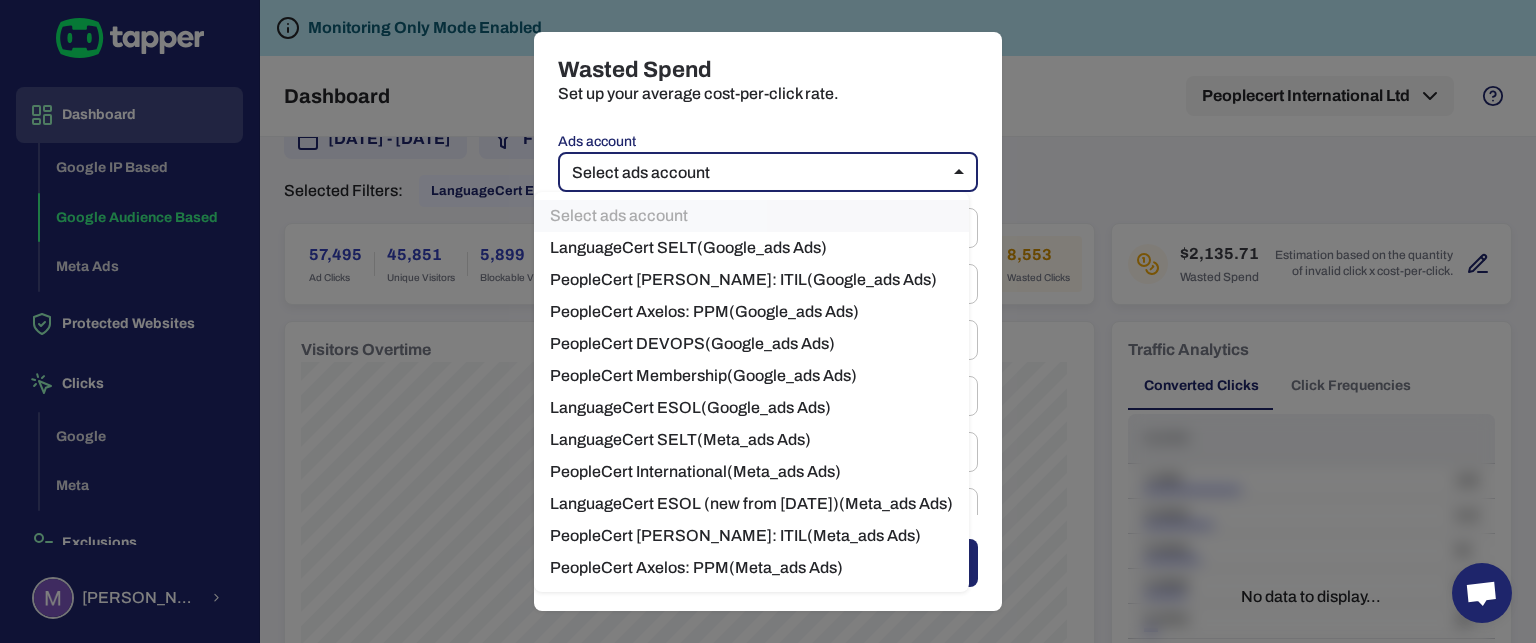 click on "LanguageCert ESOL  ( Google_ads   Ads)" at bounding box center [751, 408] 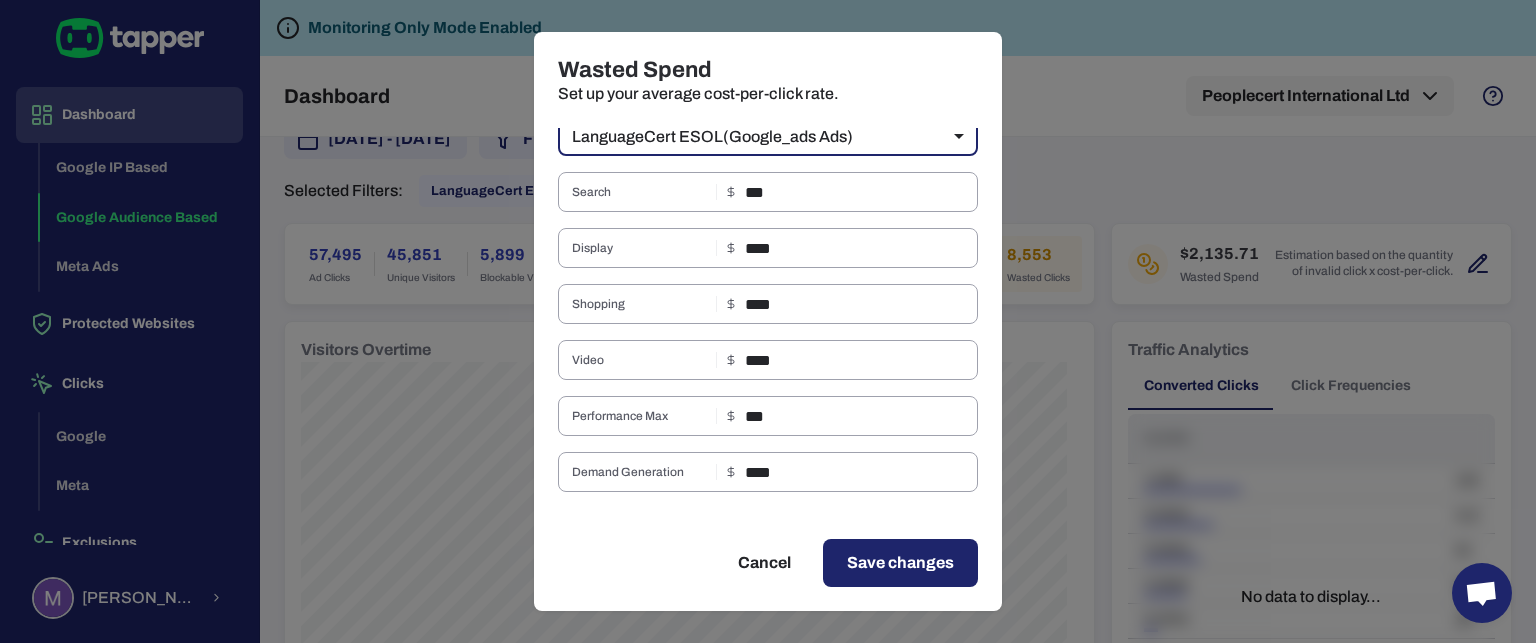 scroll, scrollTop: 0, scrollLeft: 0, axis: both 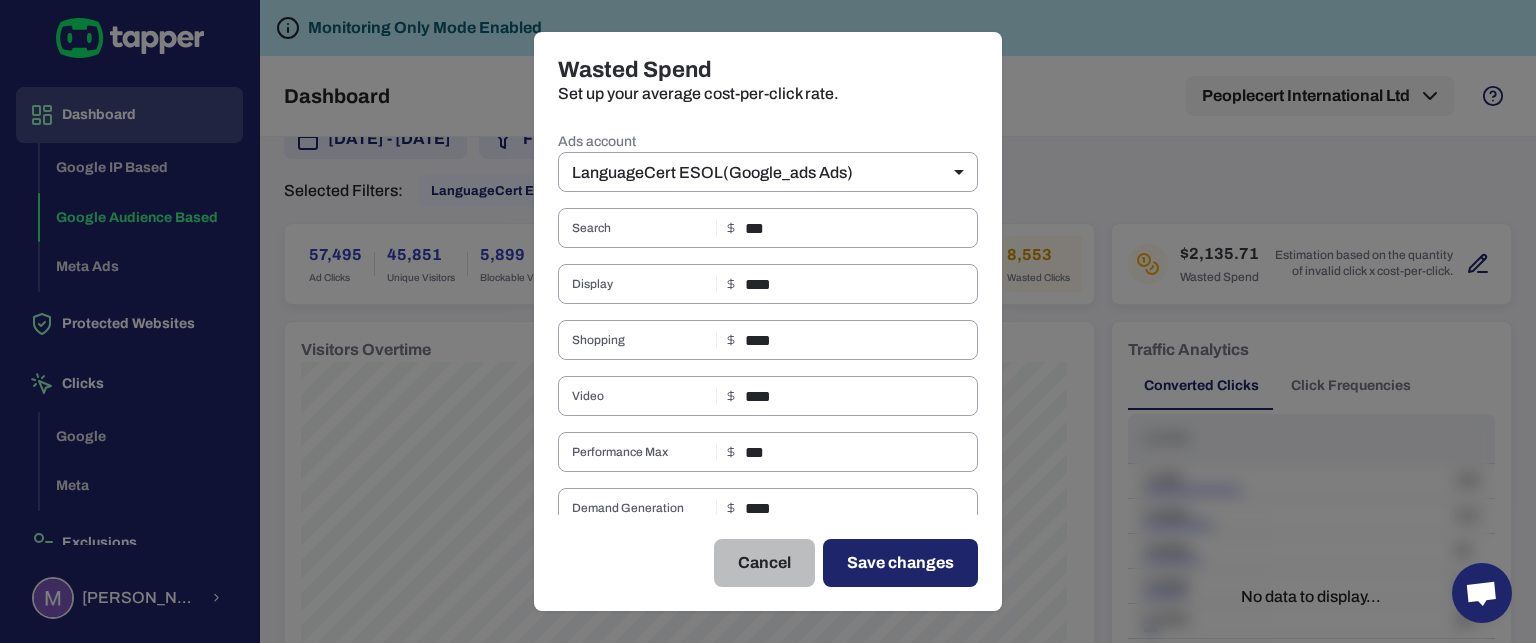 click on "Cancel" at bounding box center (764, 563) 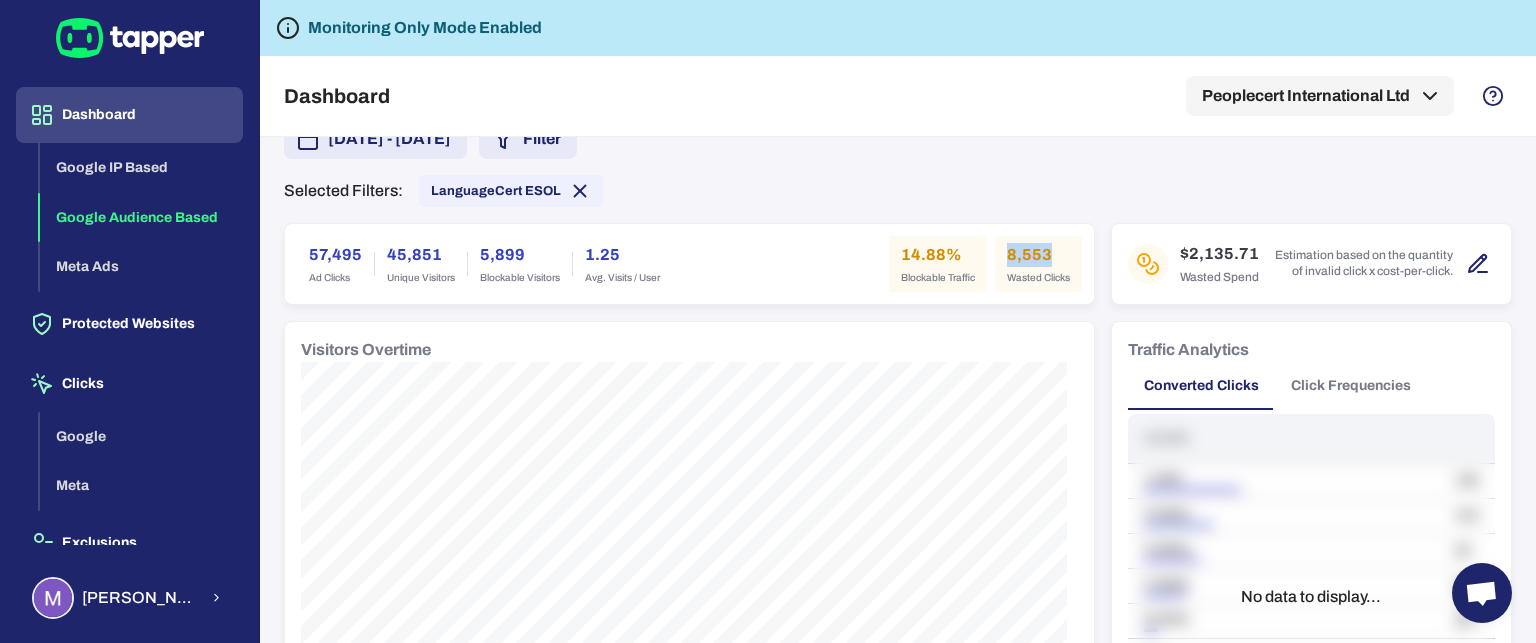 drag, startPoint x: 995, startPoint y: 254, endPoint x: 1042, endPoint y: 254, distance: 47 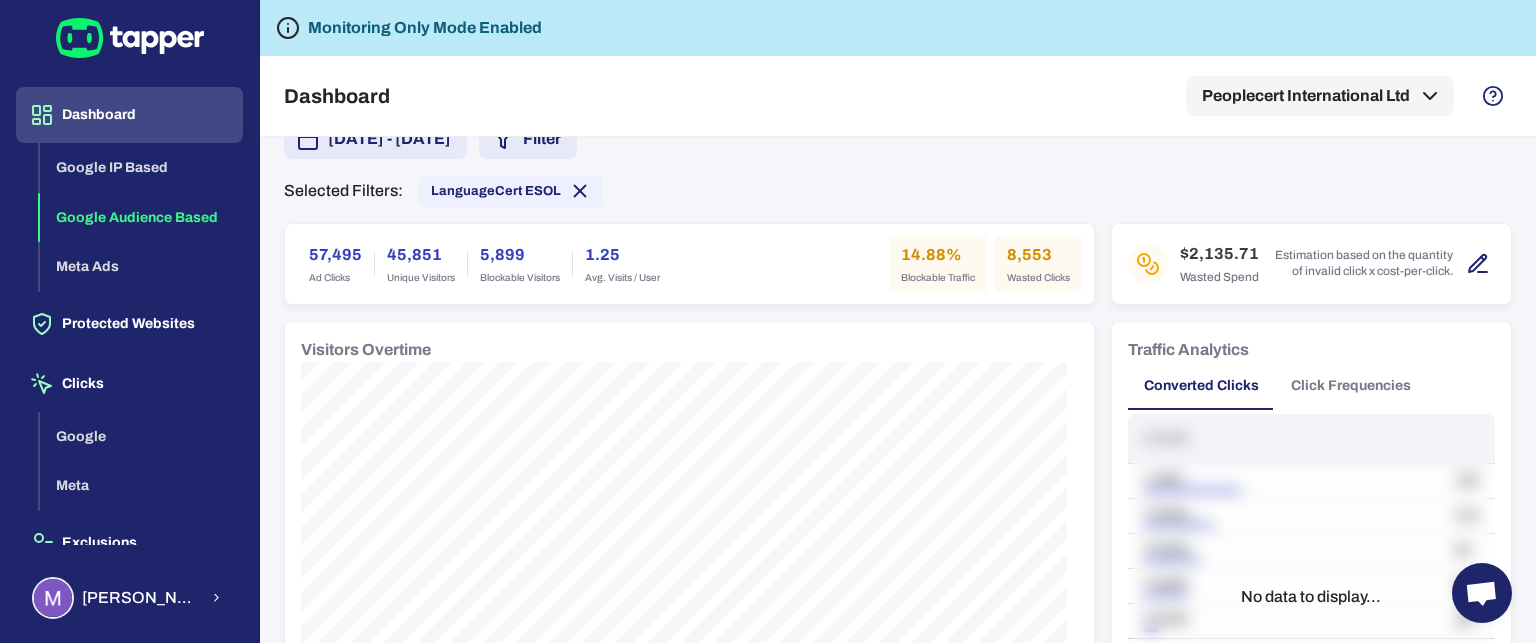 click on "8,553 Wasted Clicks" at bounding box center (1038, 264) 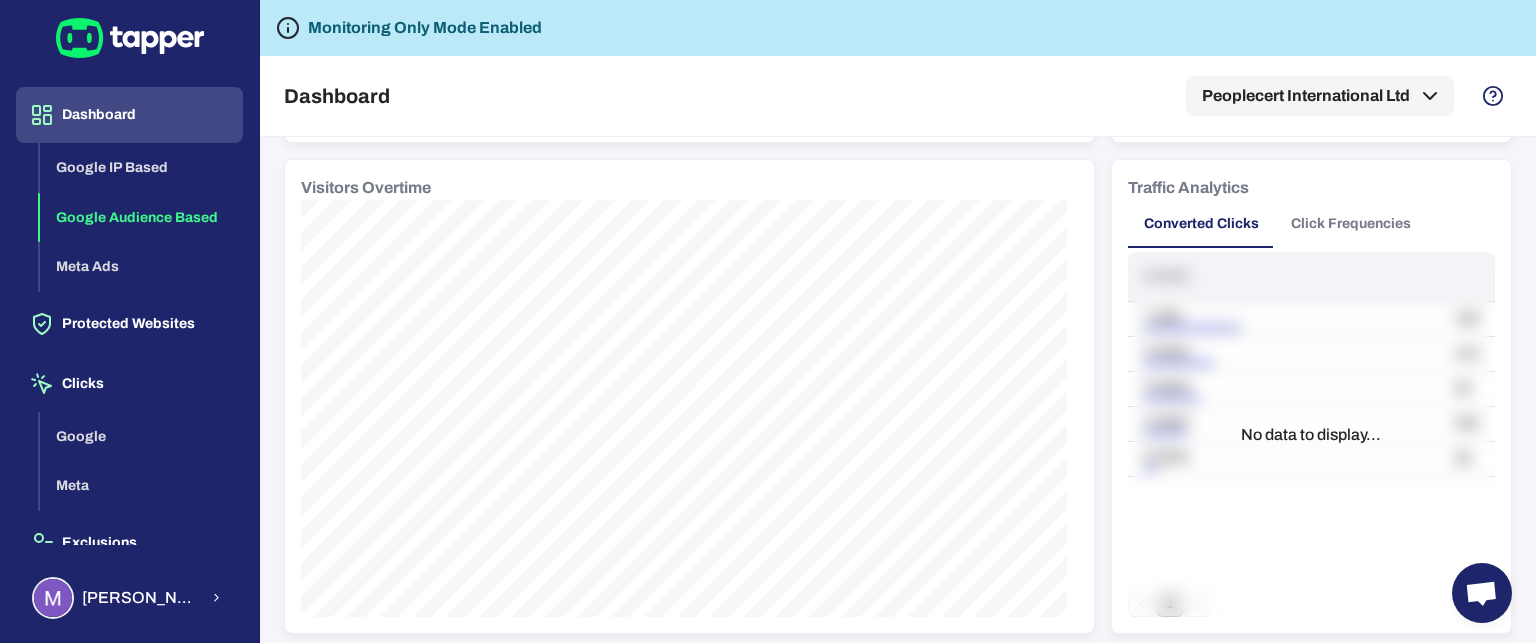 scroll, scrollTop: 17, scrollLeft: 0, axis: vertical 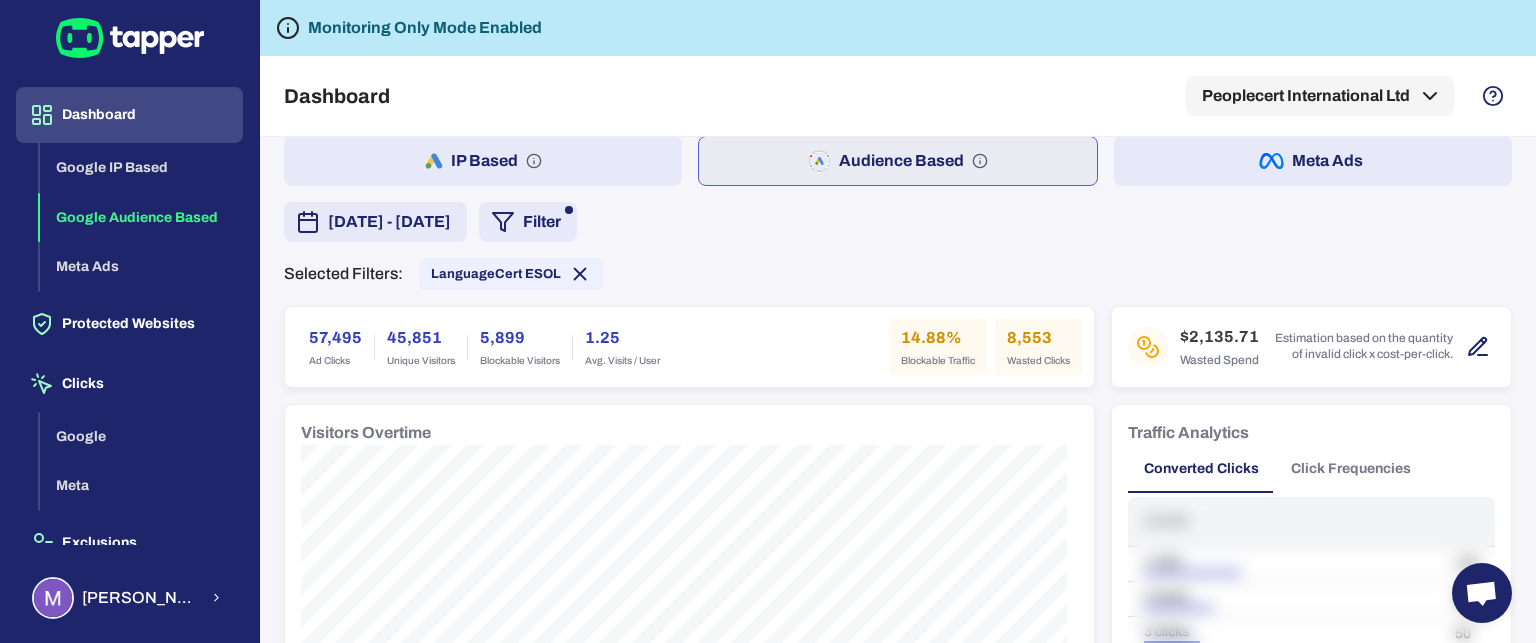click on "IP Based" at bounding box center (483, 161) 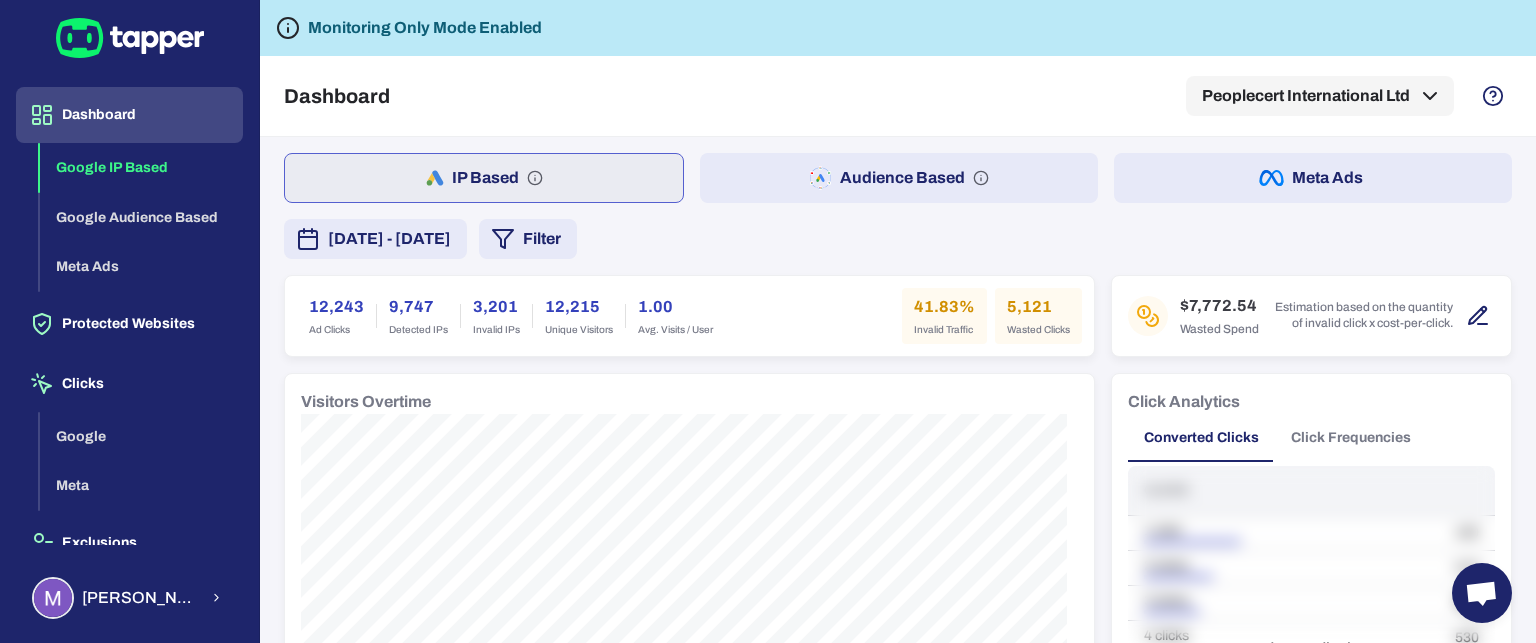 click on "[DATE] - [DATE]" at bounding box center [389, 239] 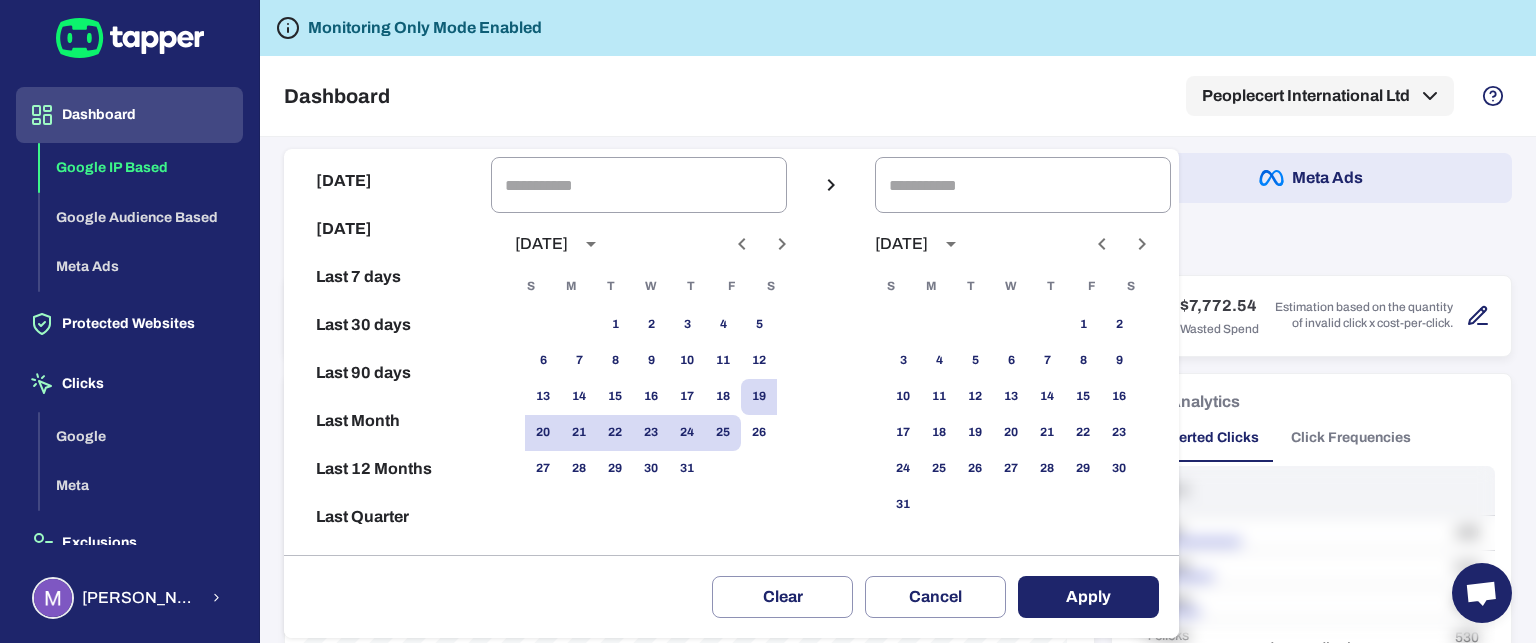 click 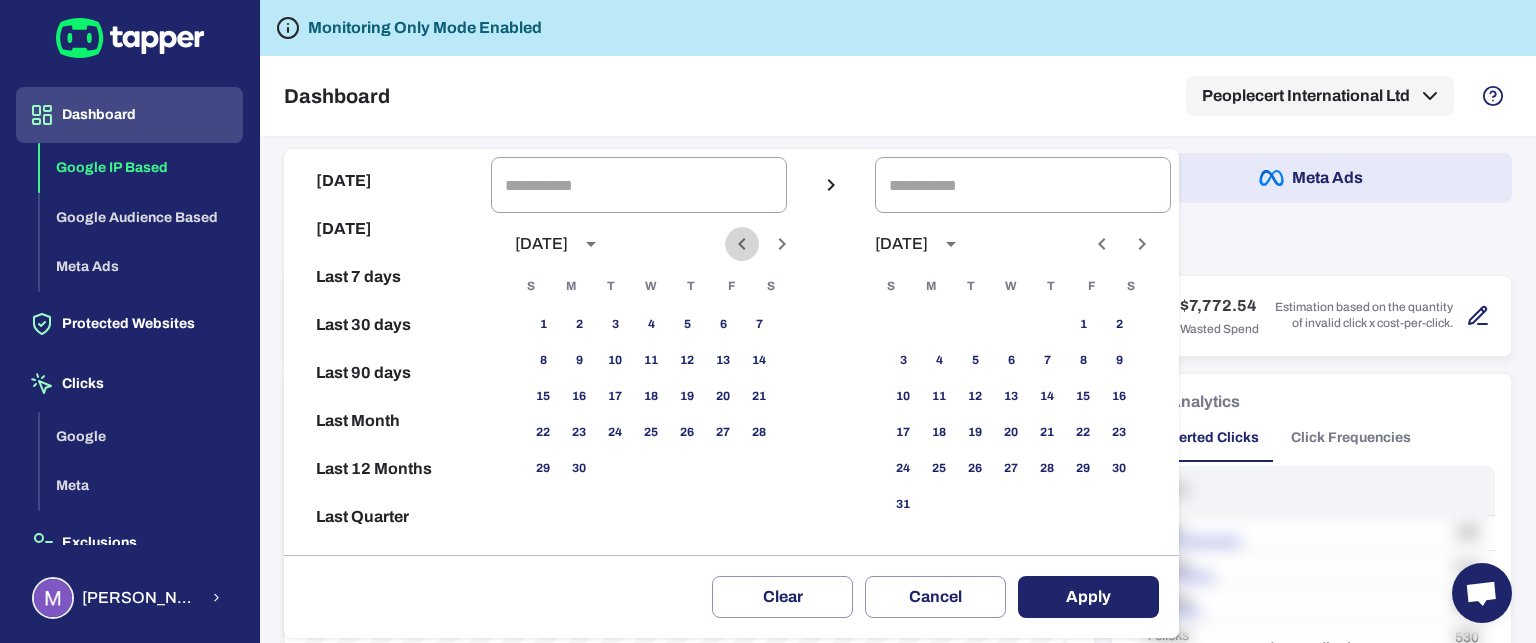 click 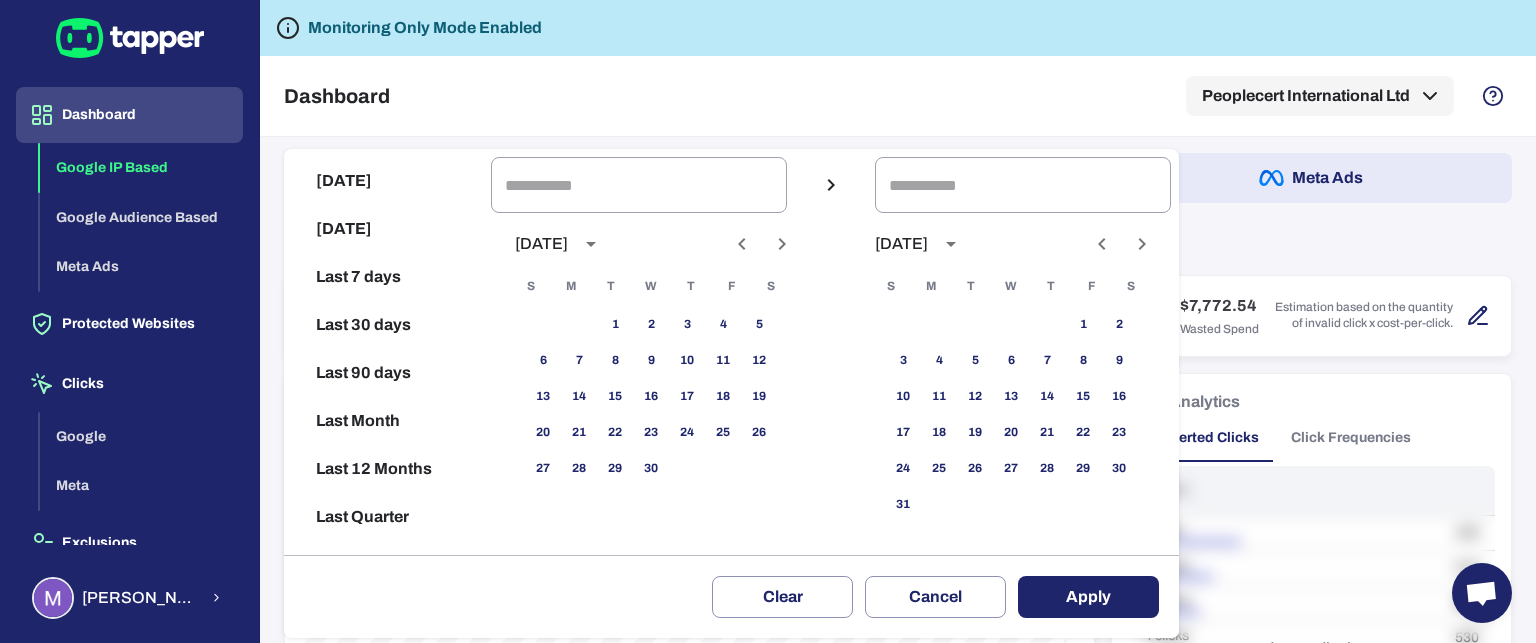 click 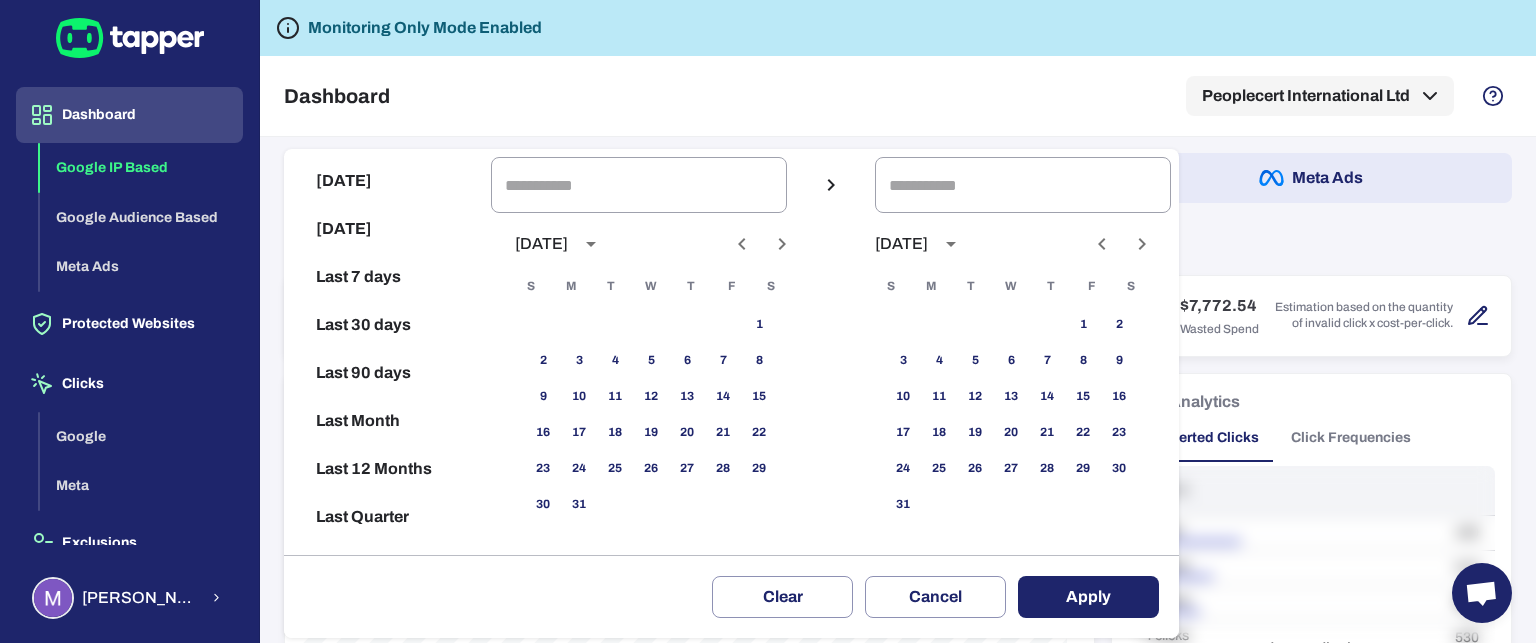 click 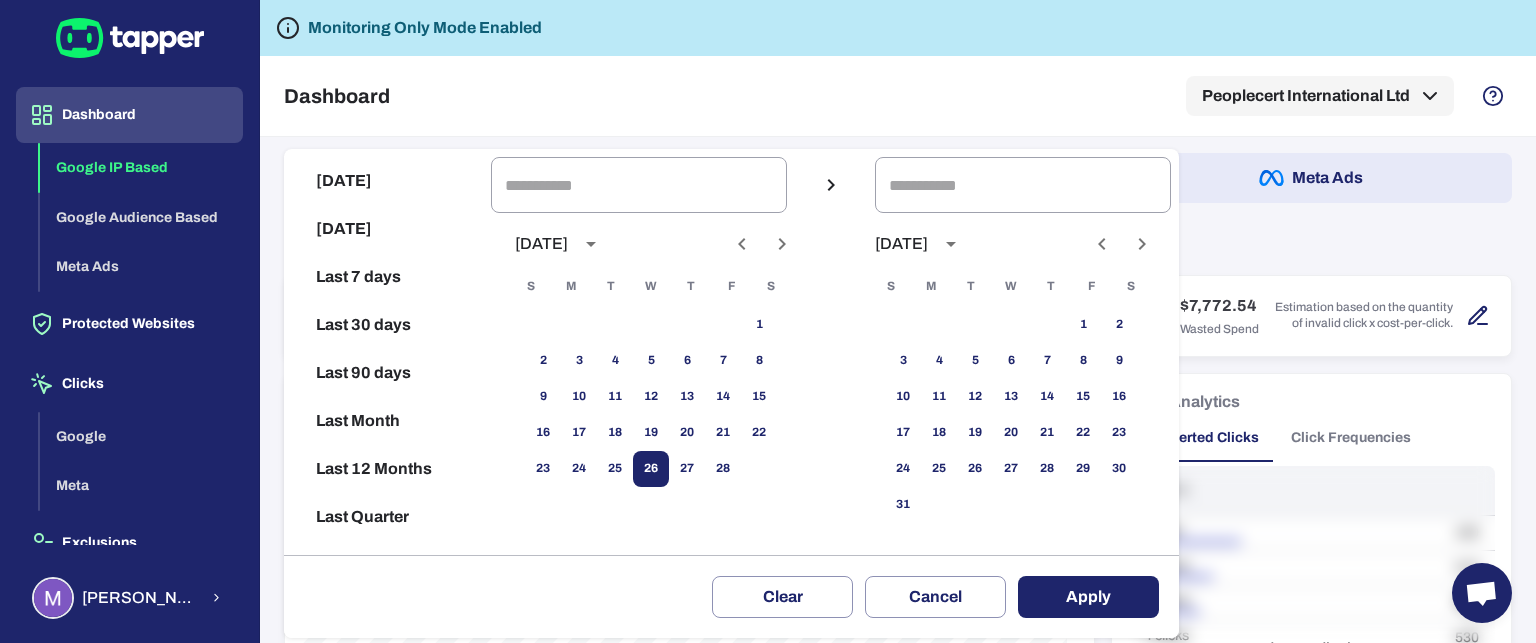 click on "26" at bounding box center [651, 469] 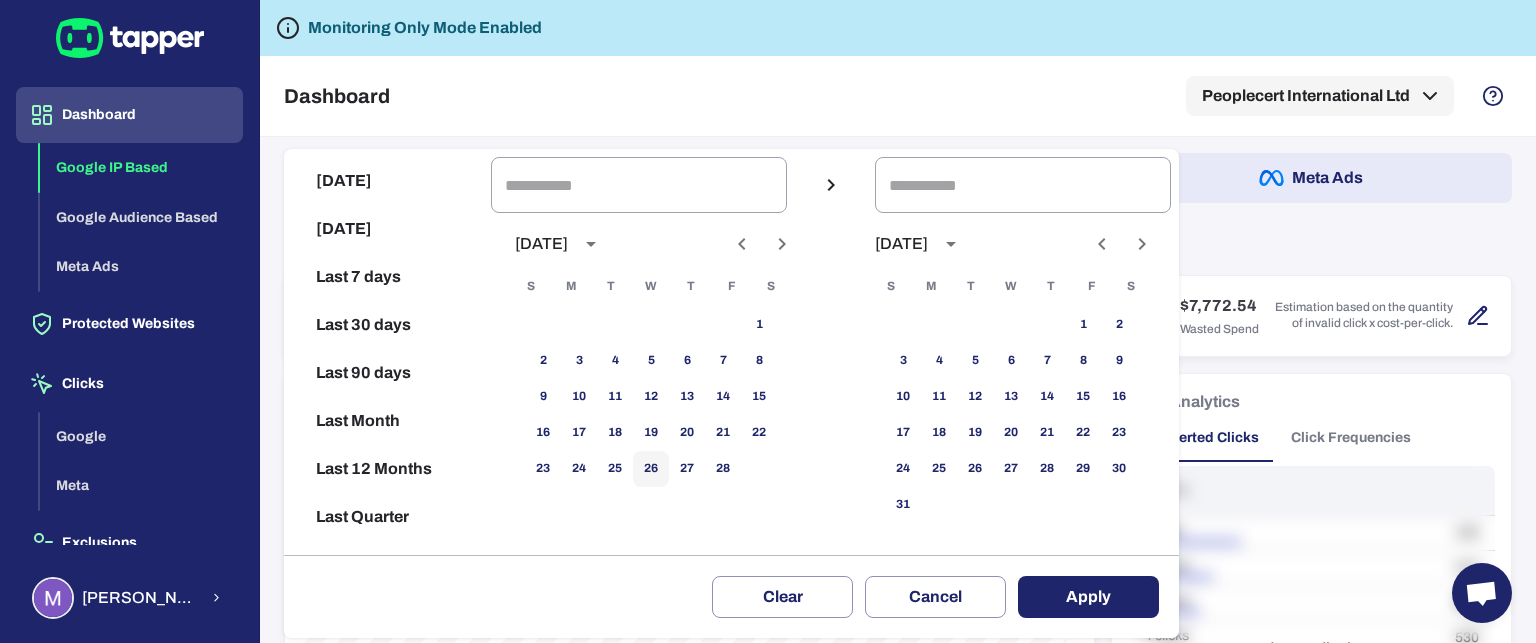 type on "**********" 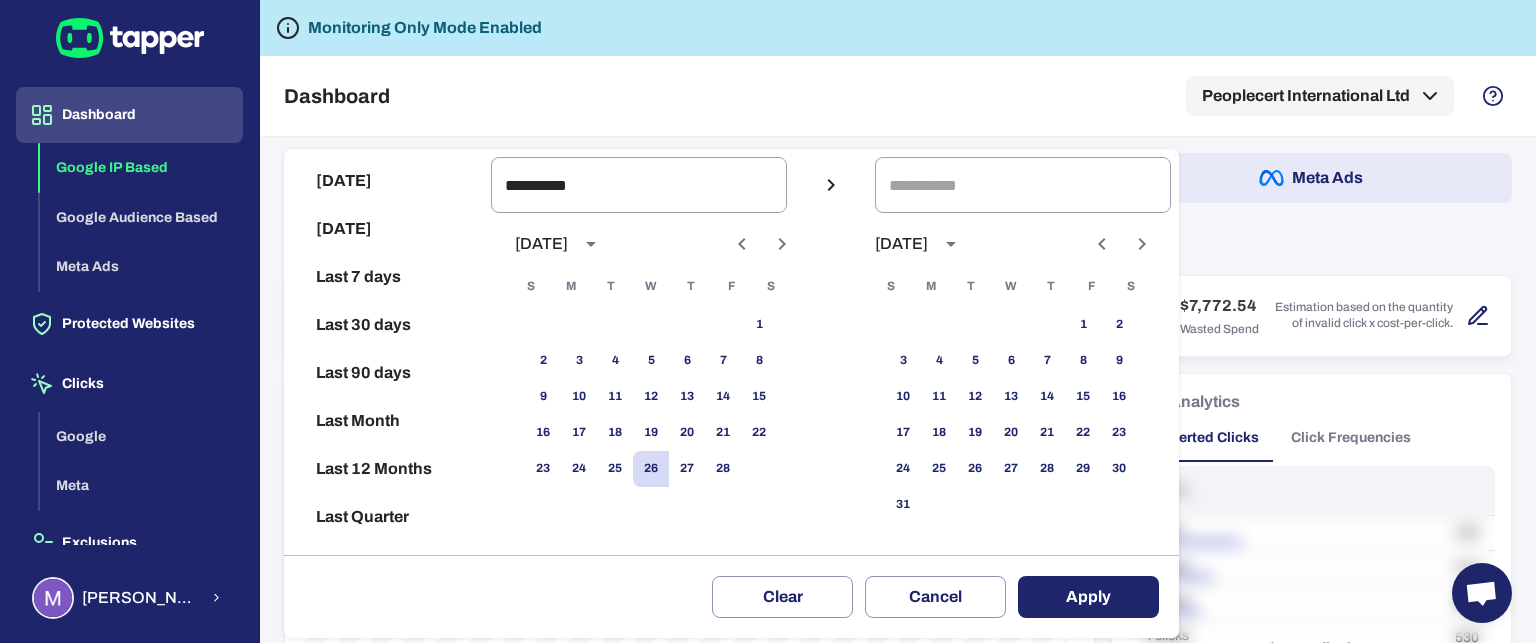 click 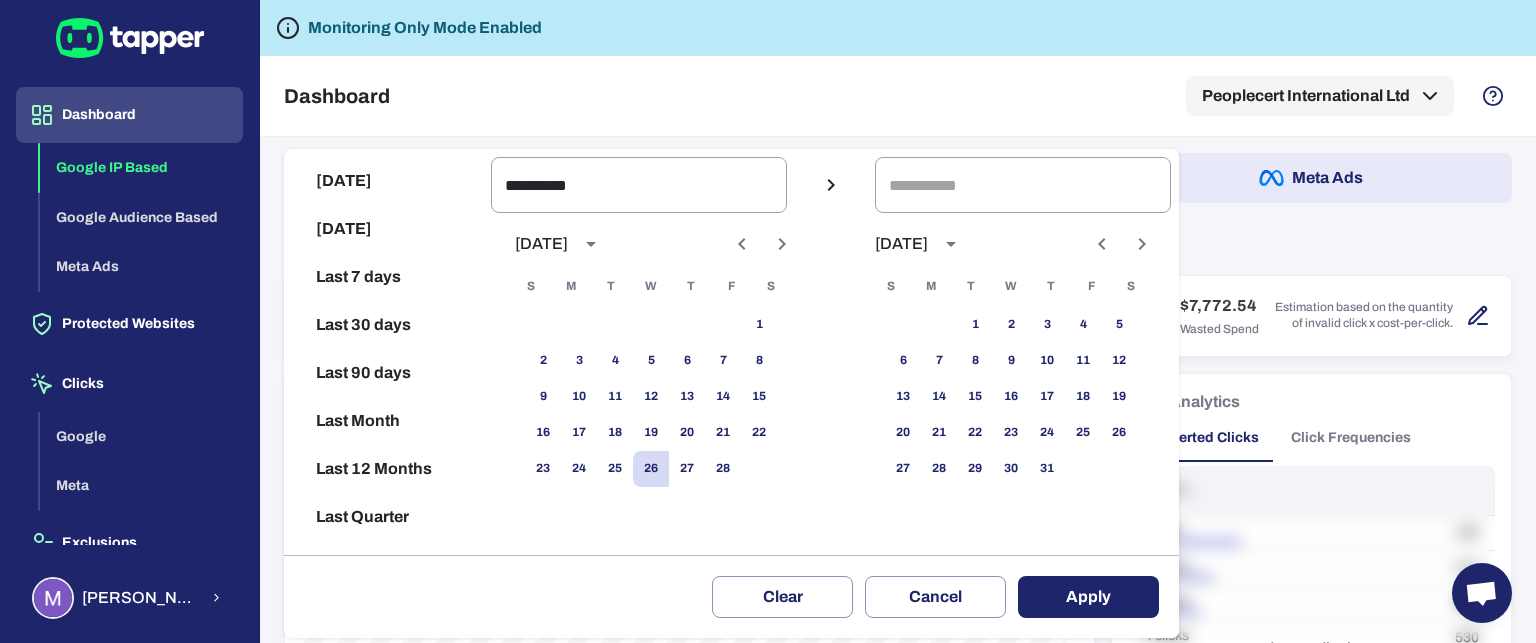 click 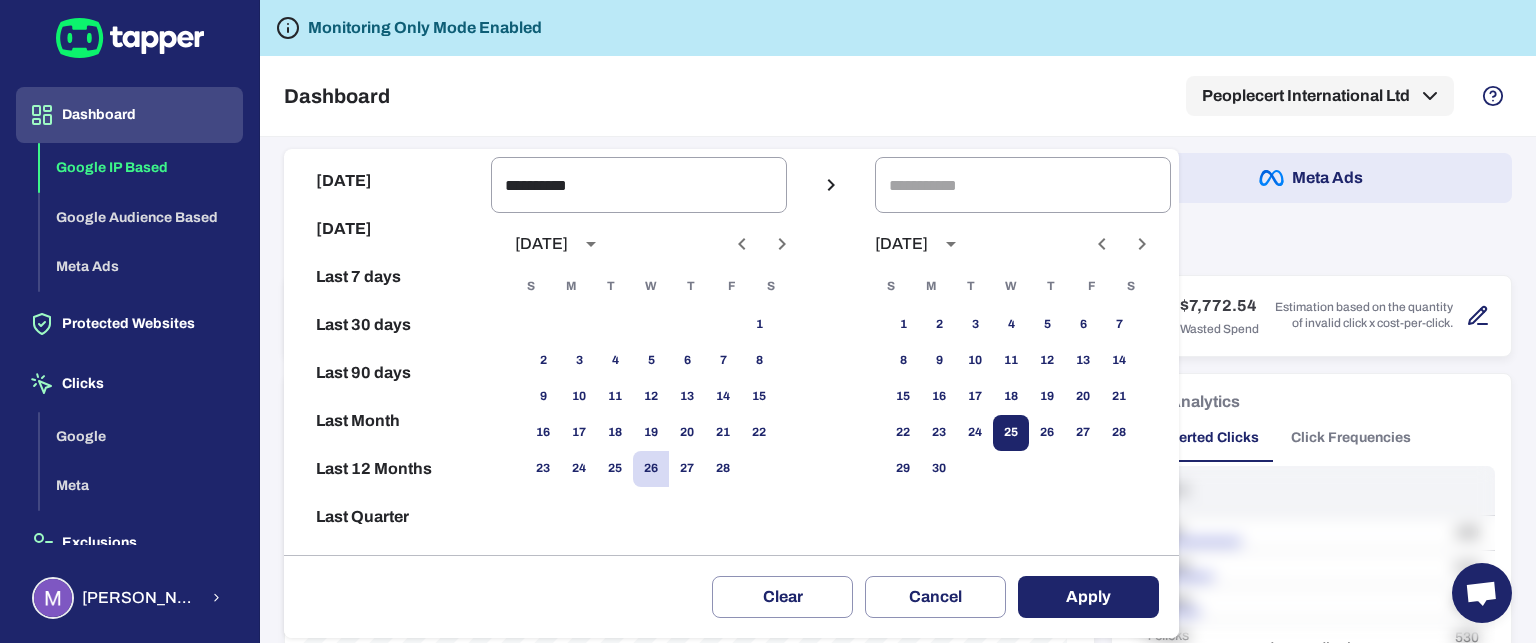 click on "25" at bounding box center (1011, 433) 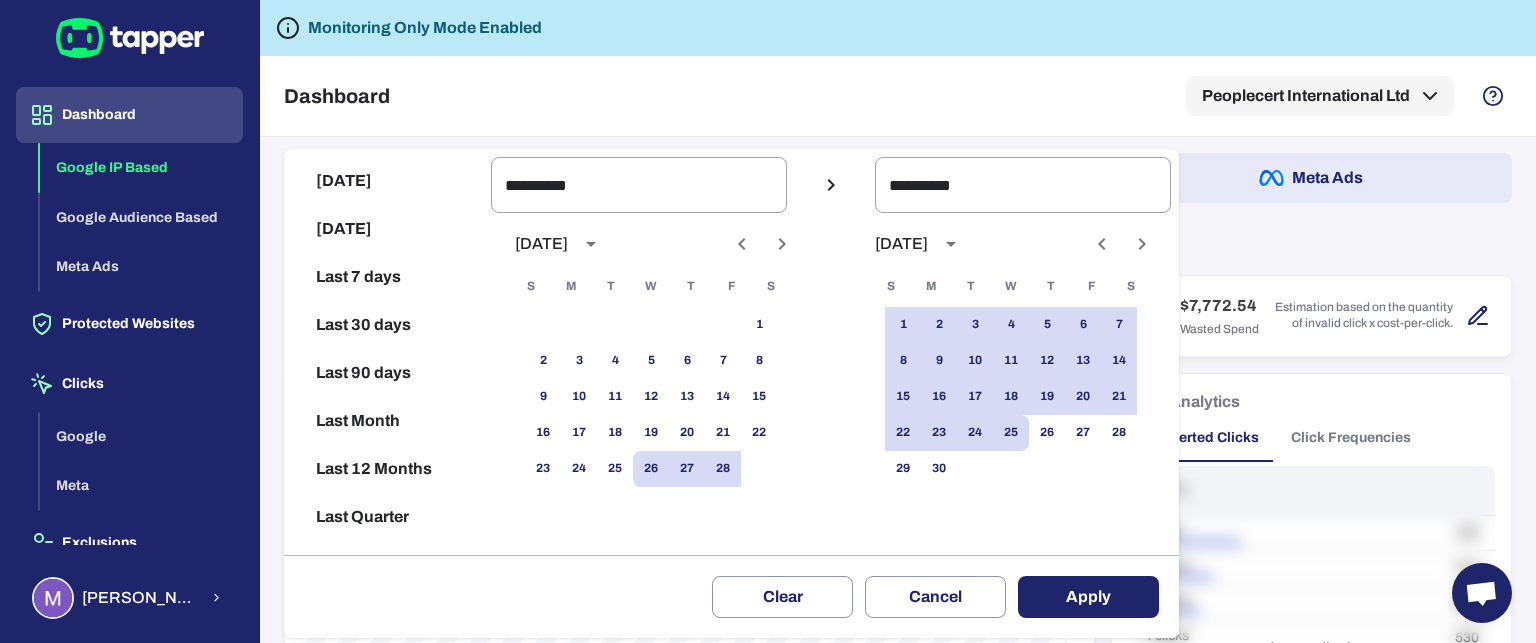 click on "Apply" at bounding box center (1088, 597) 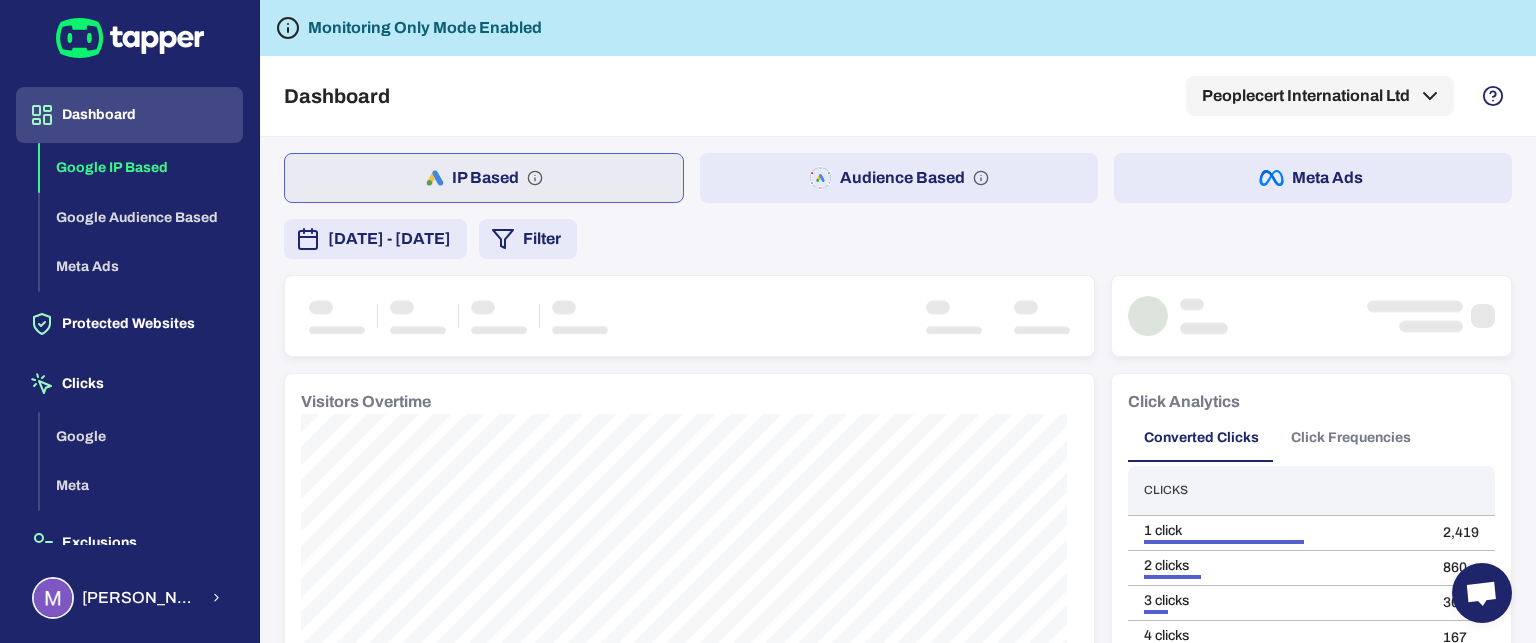 click on "Filter" at bounding box center (528, 239) 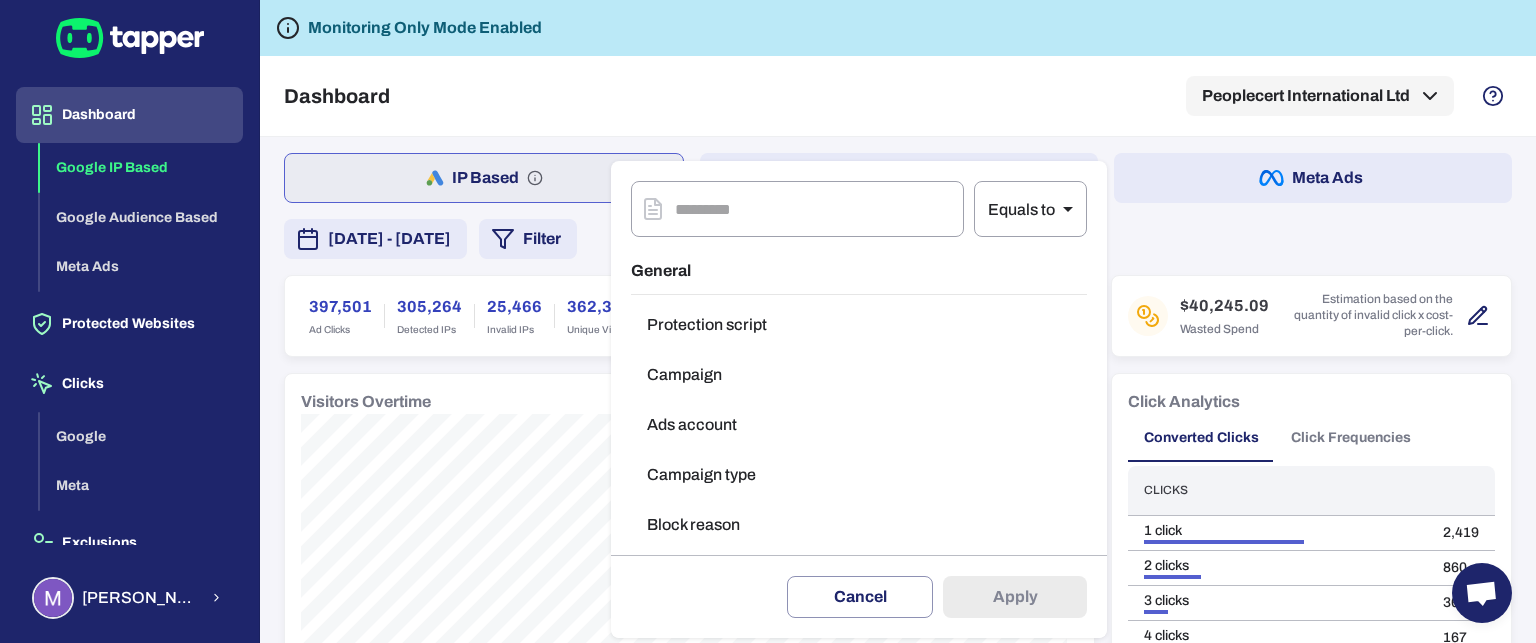 click on "Ads account" at bounding box center [859, 425] 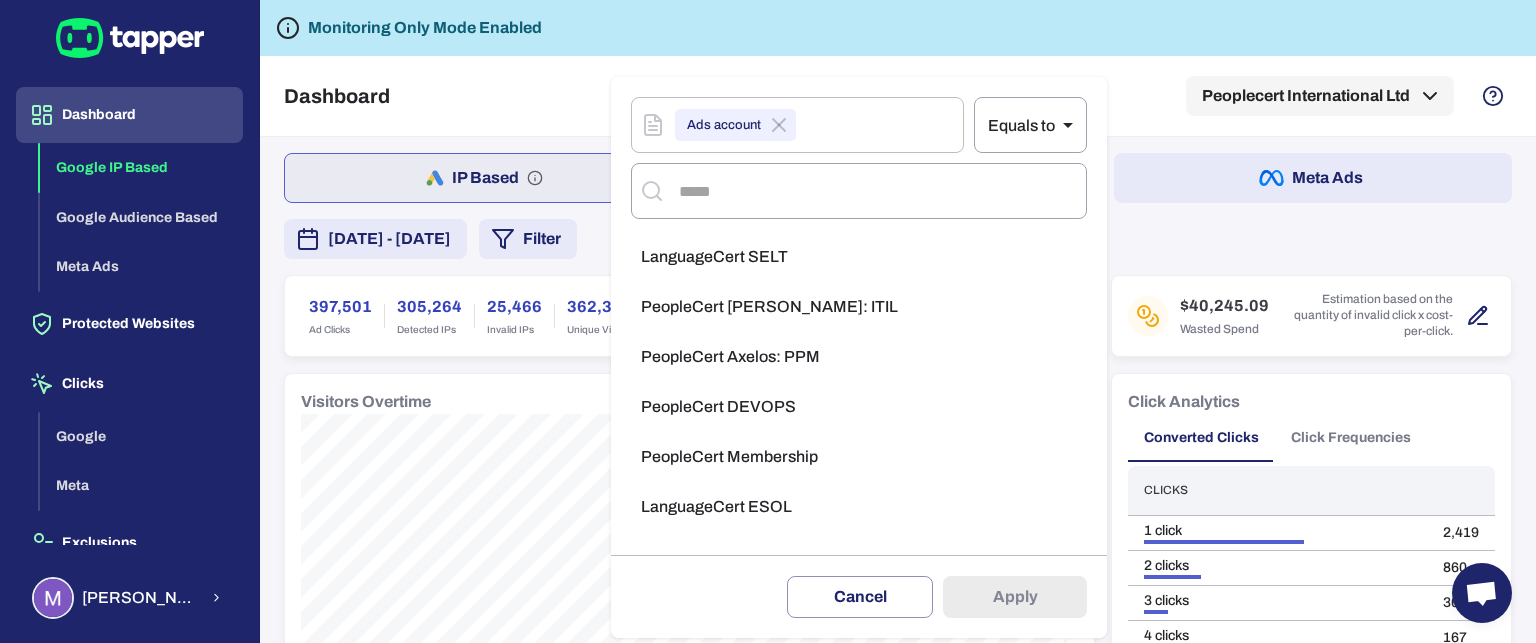 click on "LanguageCert ESOL" at bounding box center (716, 507) 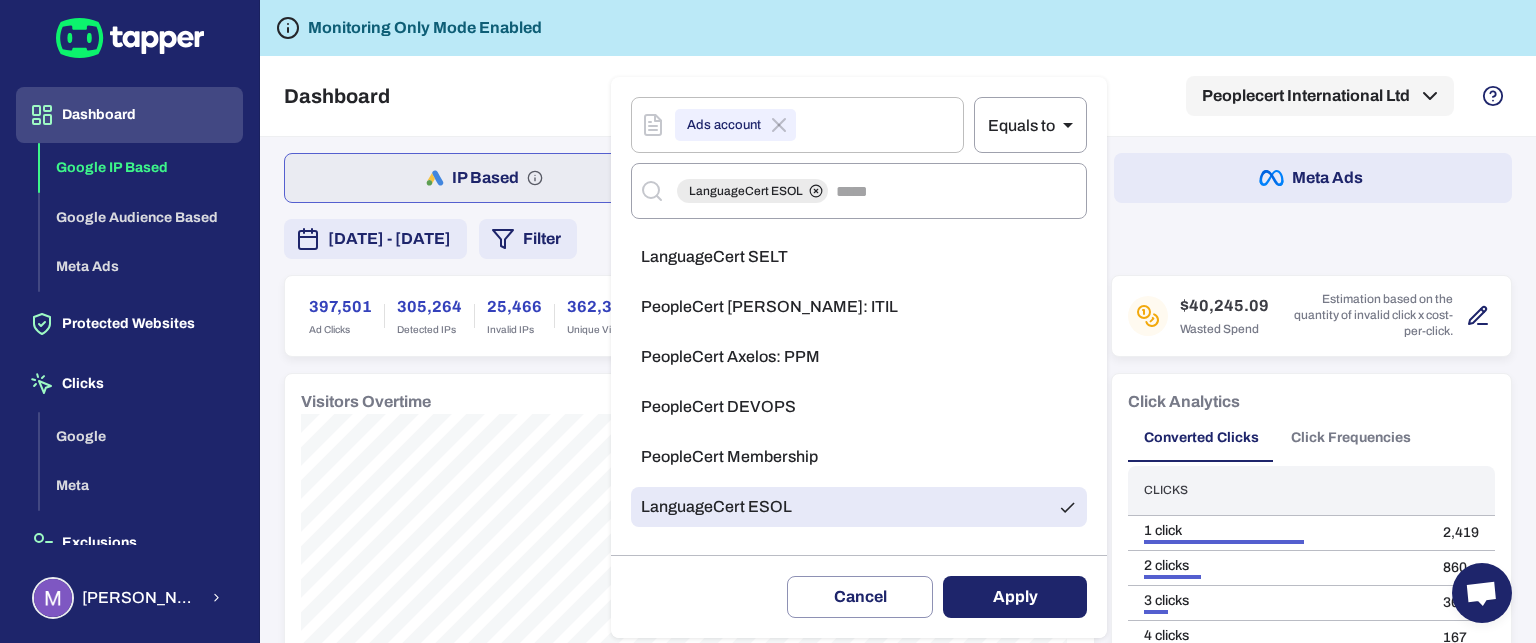 click on "Apply" at bounding box center [1015, 597] 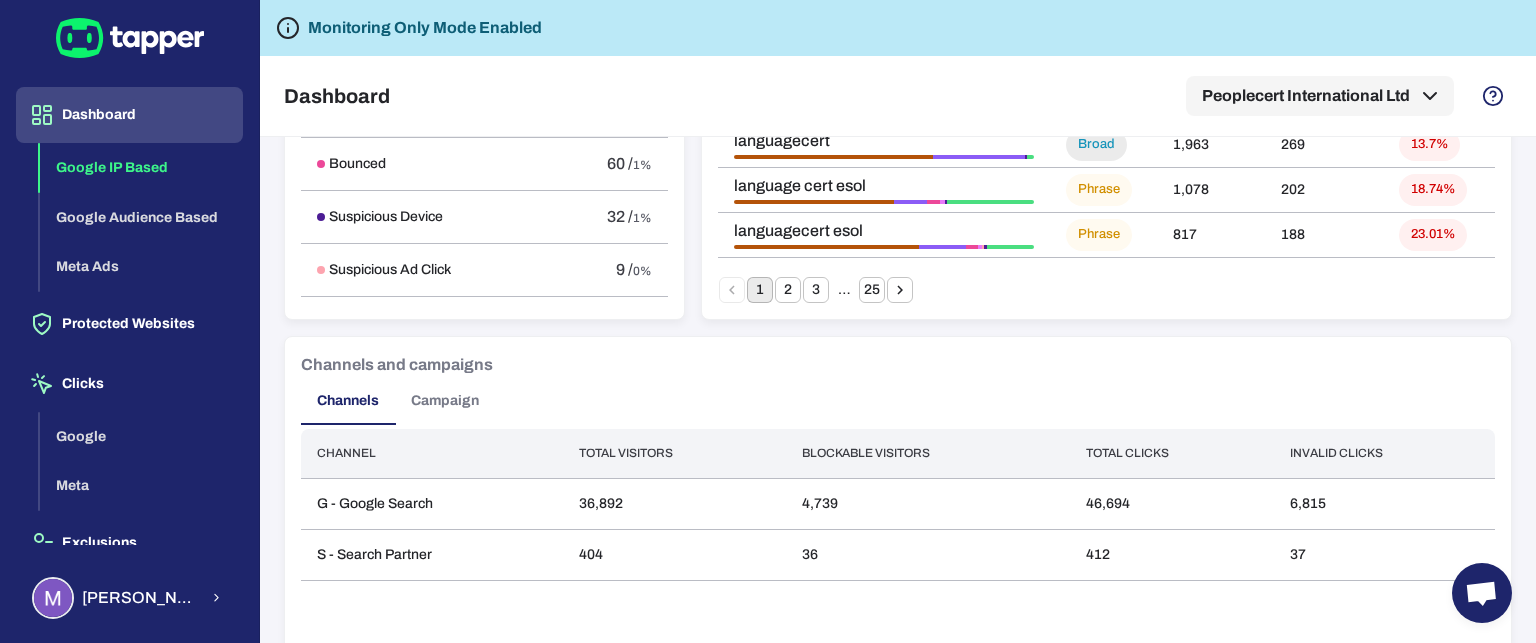 scroll, scrollTop: 1500, scrollLeft: 0, axis: vertical 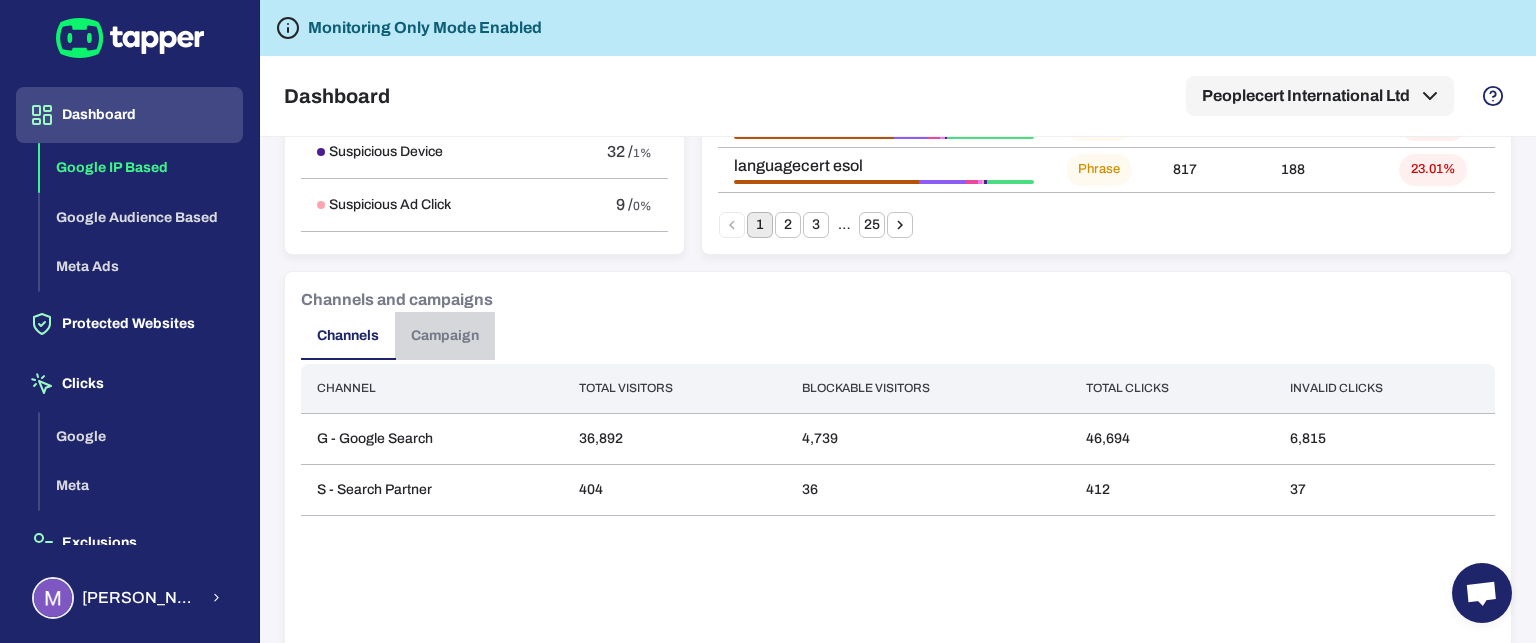 click on "Campaign" at bounding box center (445, 336) 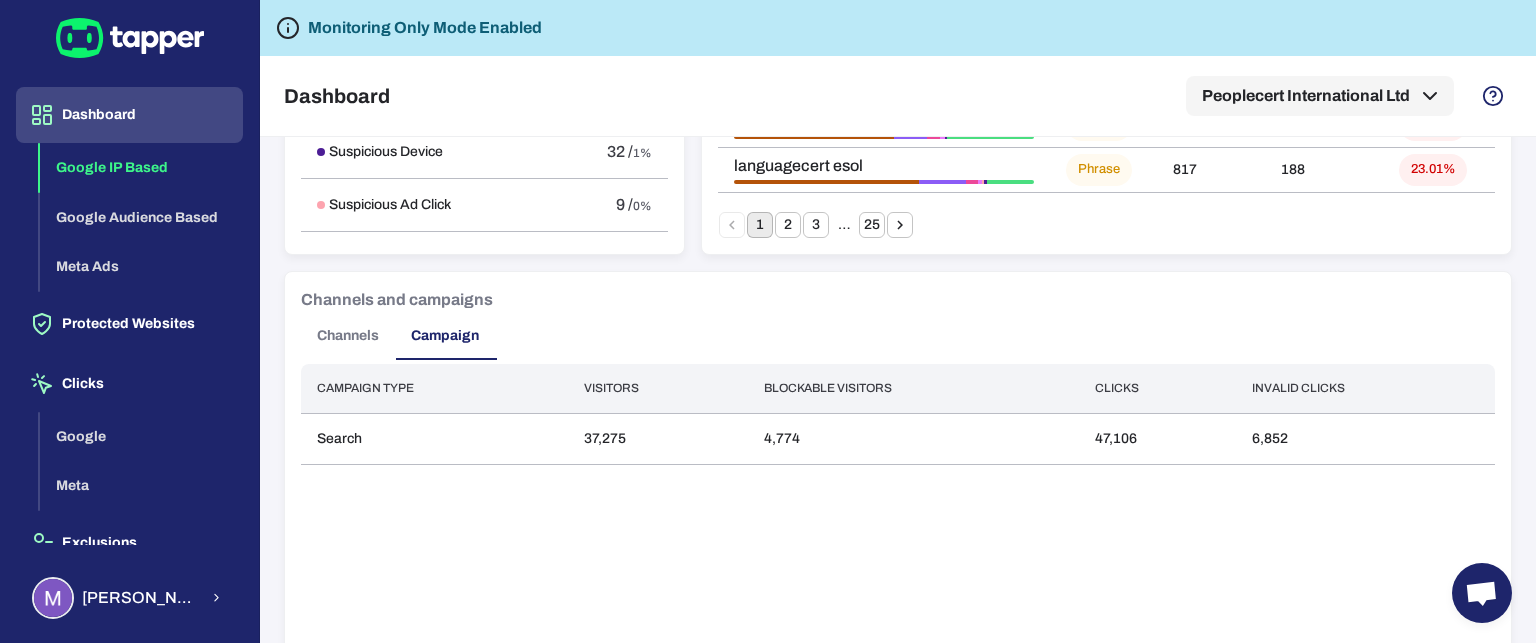 click on "Channels" at bounding box center [348, 336] 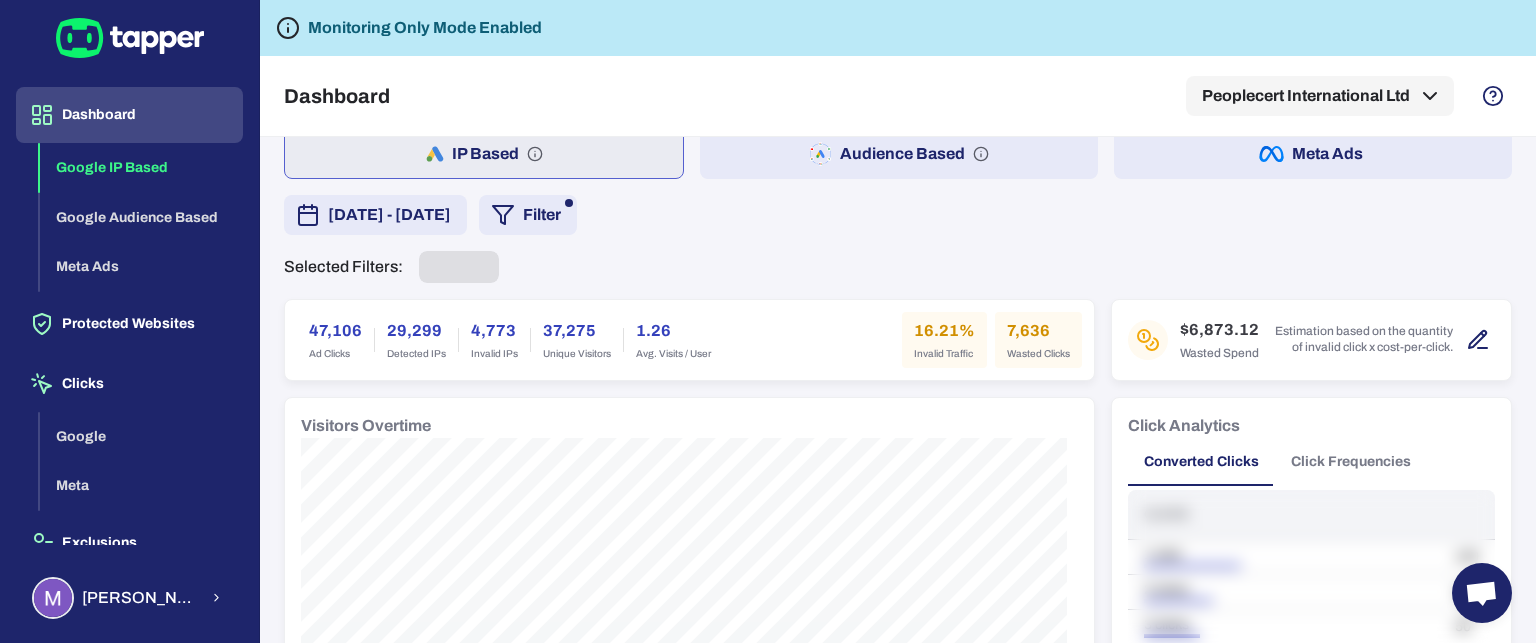scroll, scrollTop: 0, scrollLeft: 0, axis: both 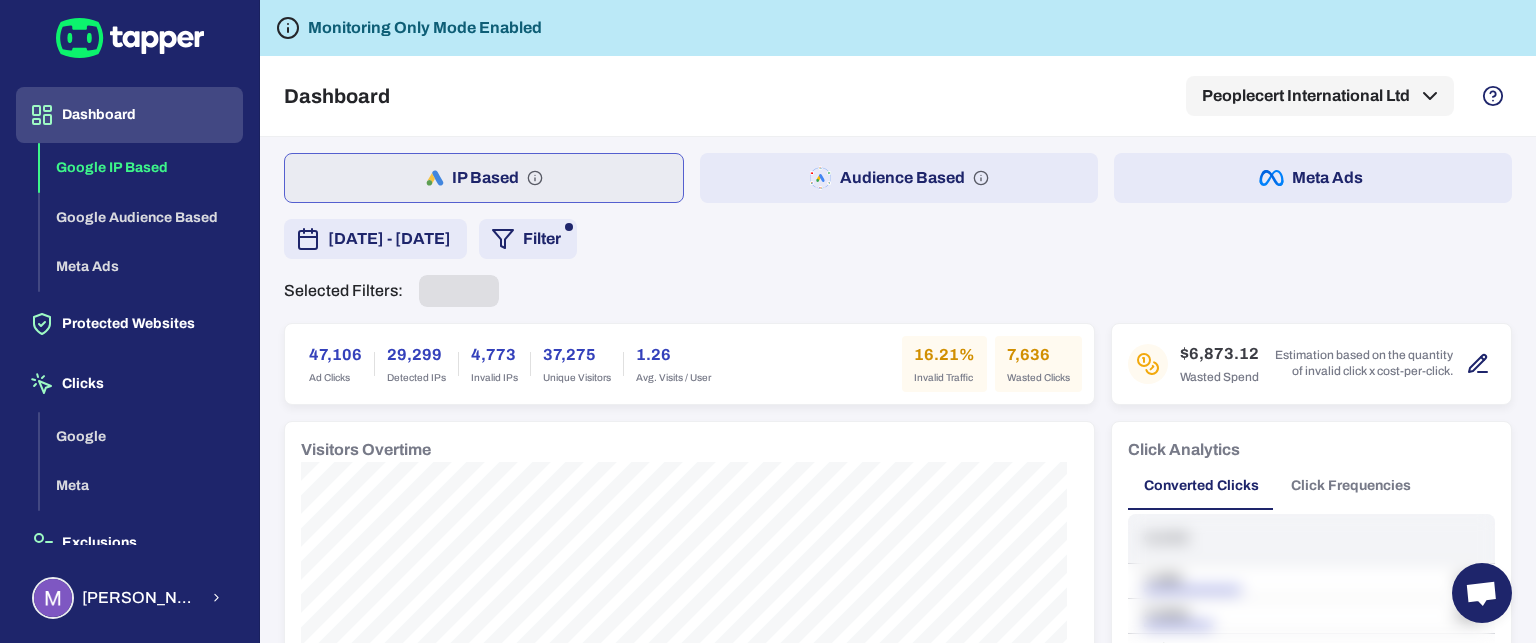 click on "Audience Based" at bounding box center [899, 178] 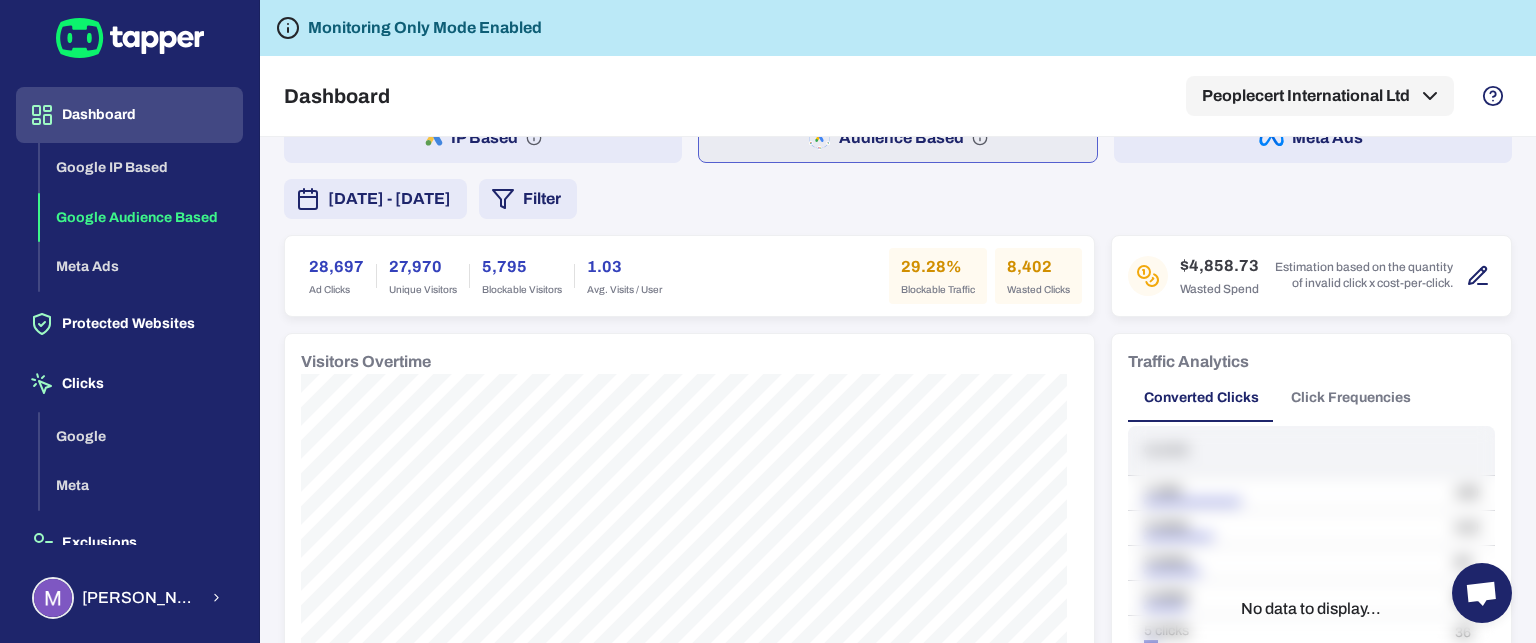 scroll, scrollTop: 0, scrollLeft: 0, axis: both 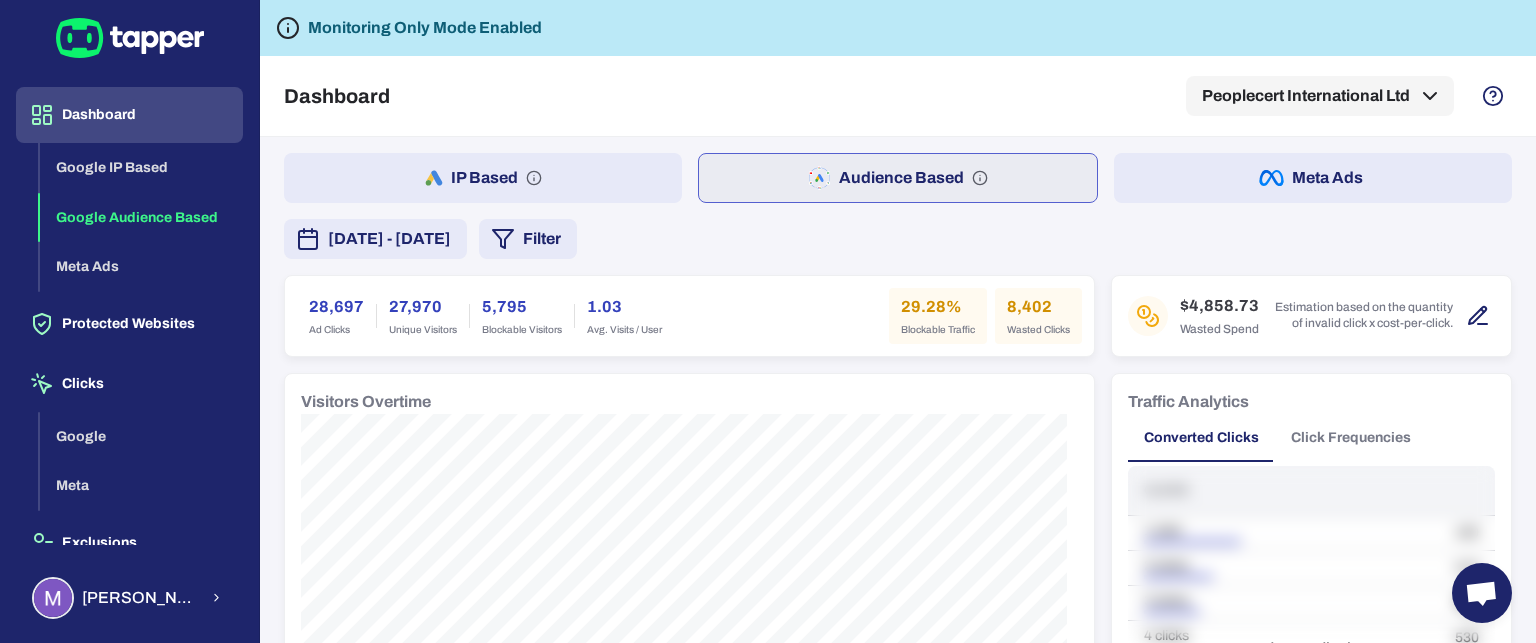 click on "[DATE] - [DATE]" at bounding box center [389, 239] 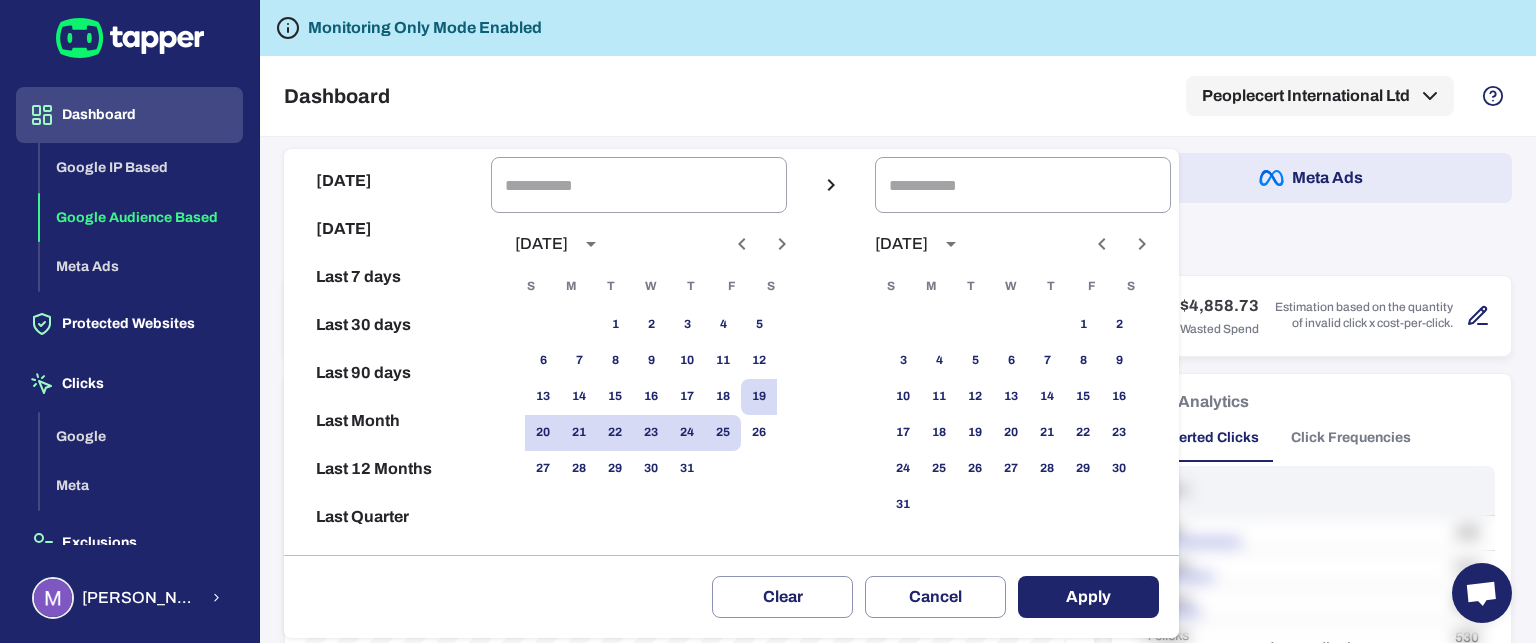click 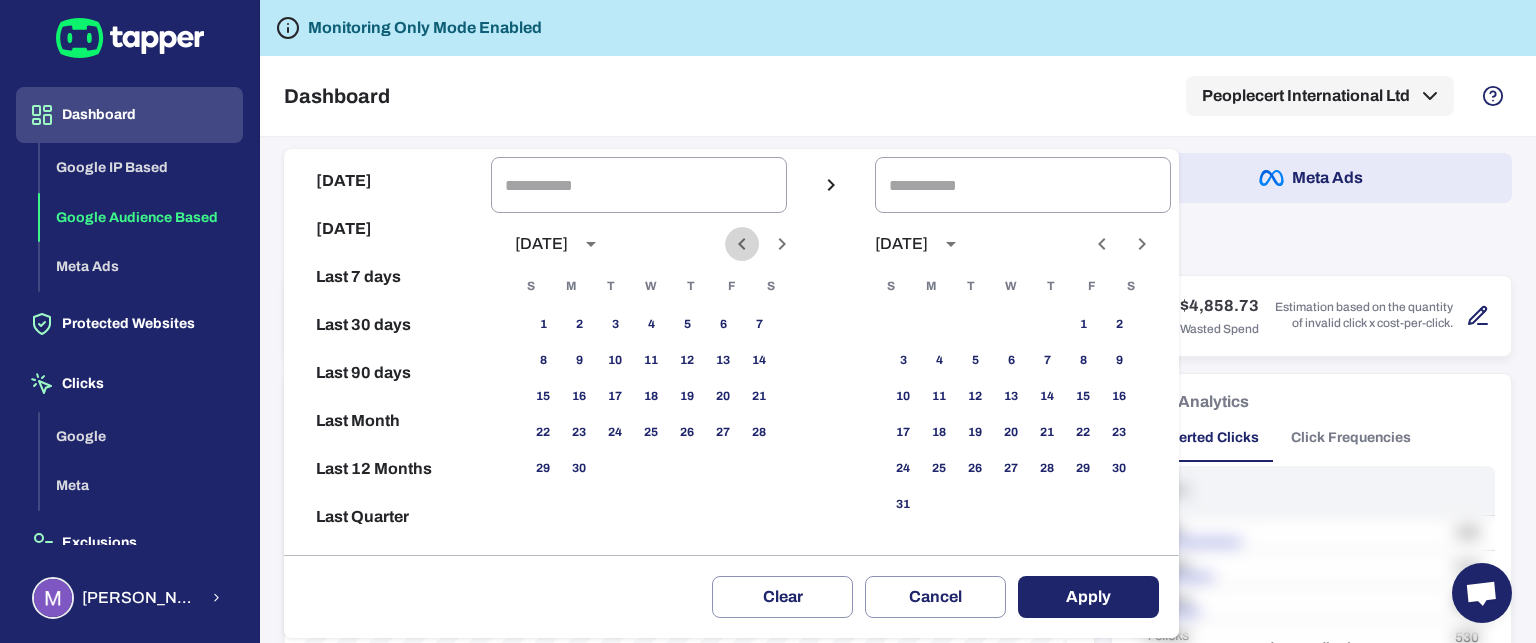 click 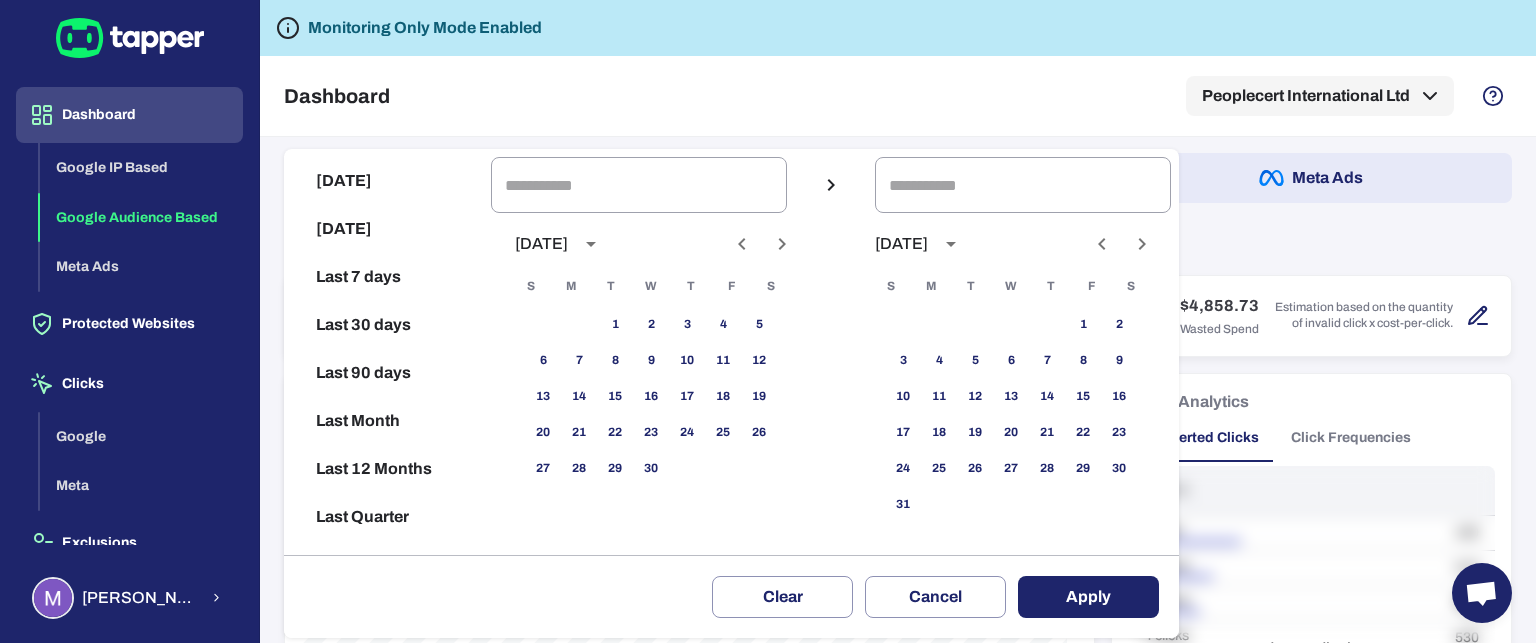 click 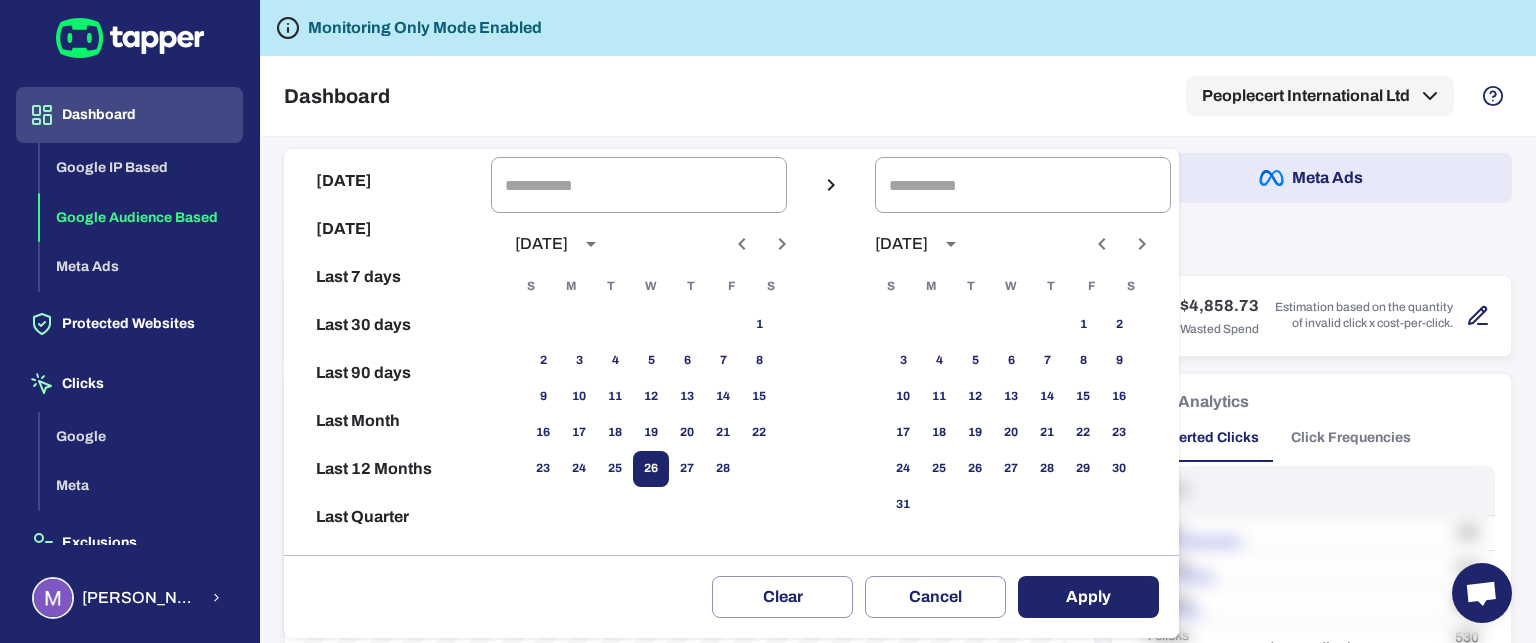 click on "26" at bounding box center [651, 469] 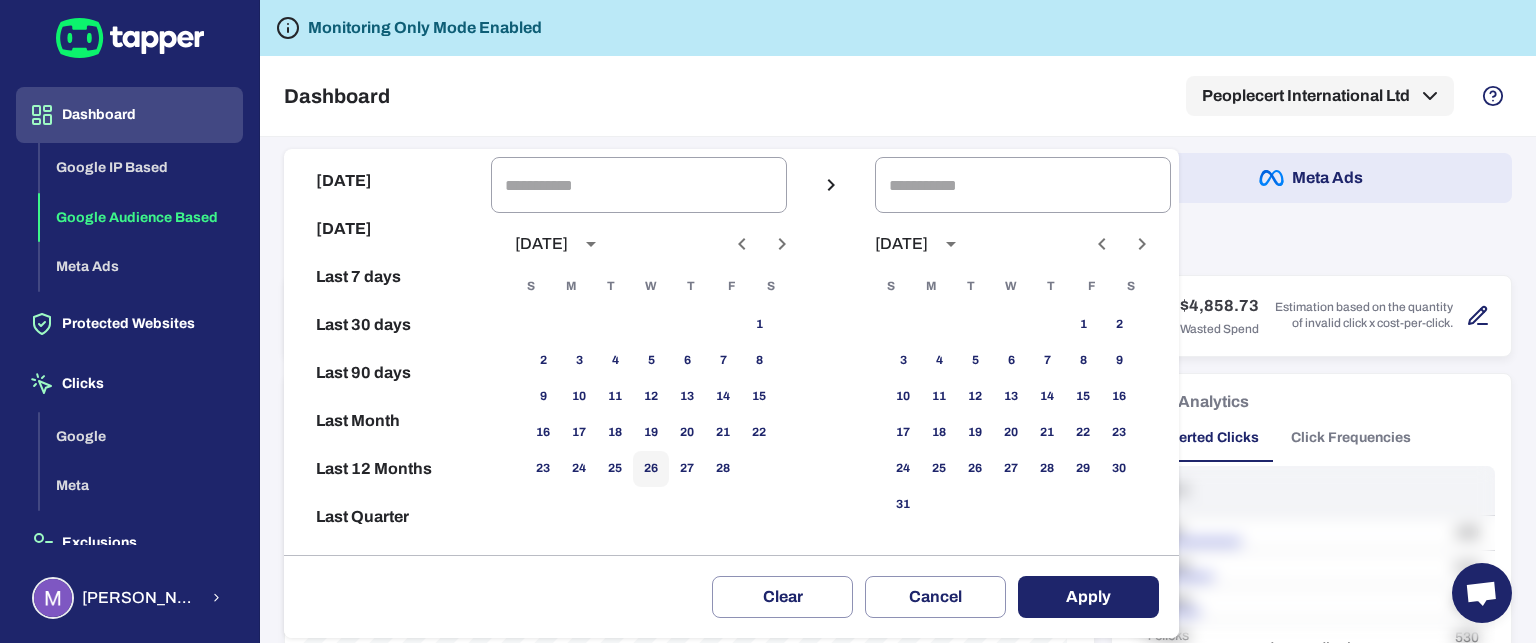 type on "**********" 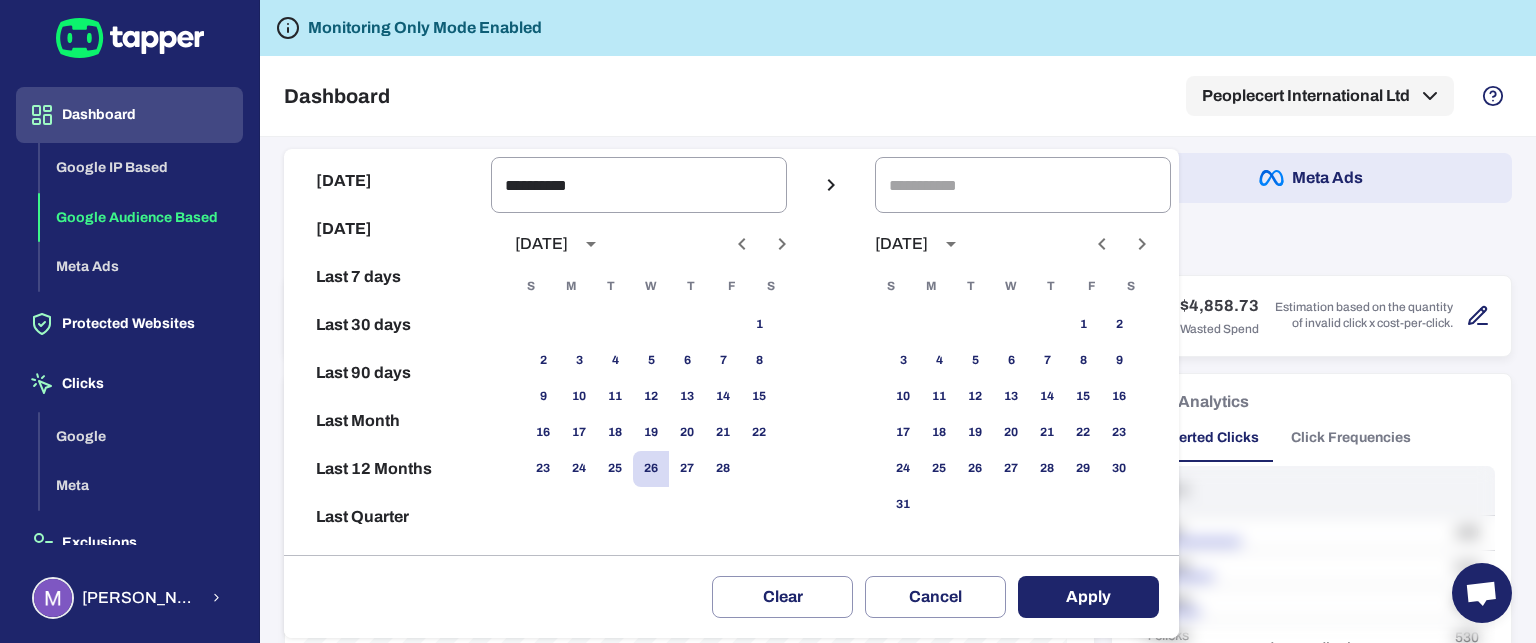 click 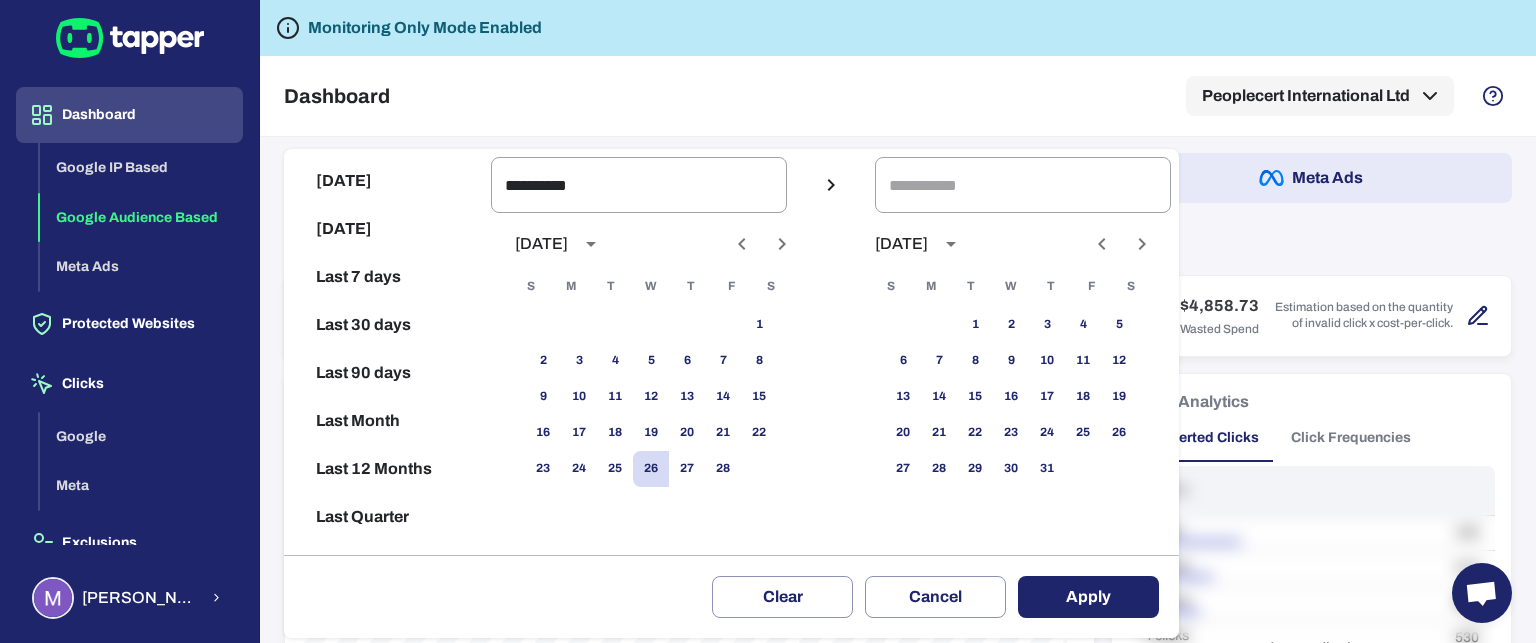 click 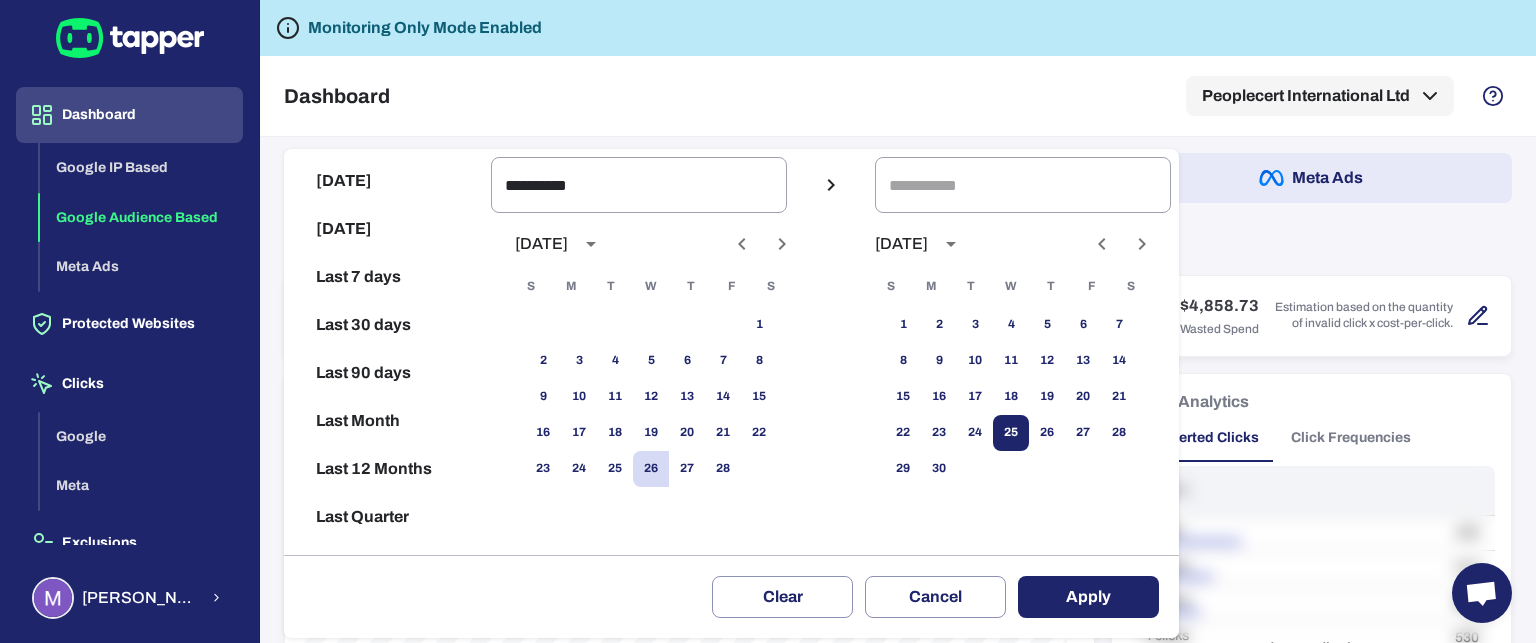 click on "25" at bounding box center (1011, 433) 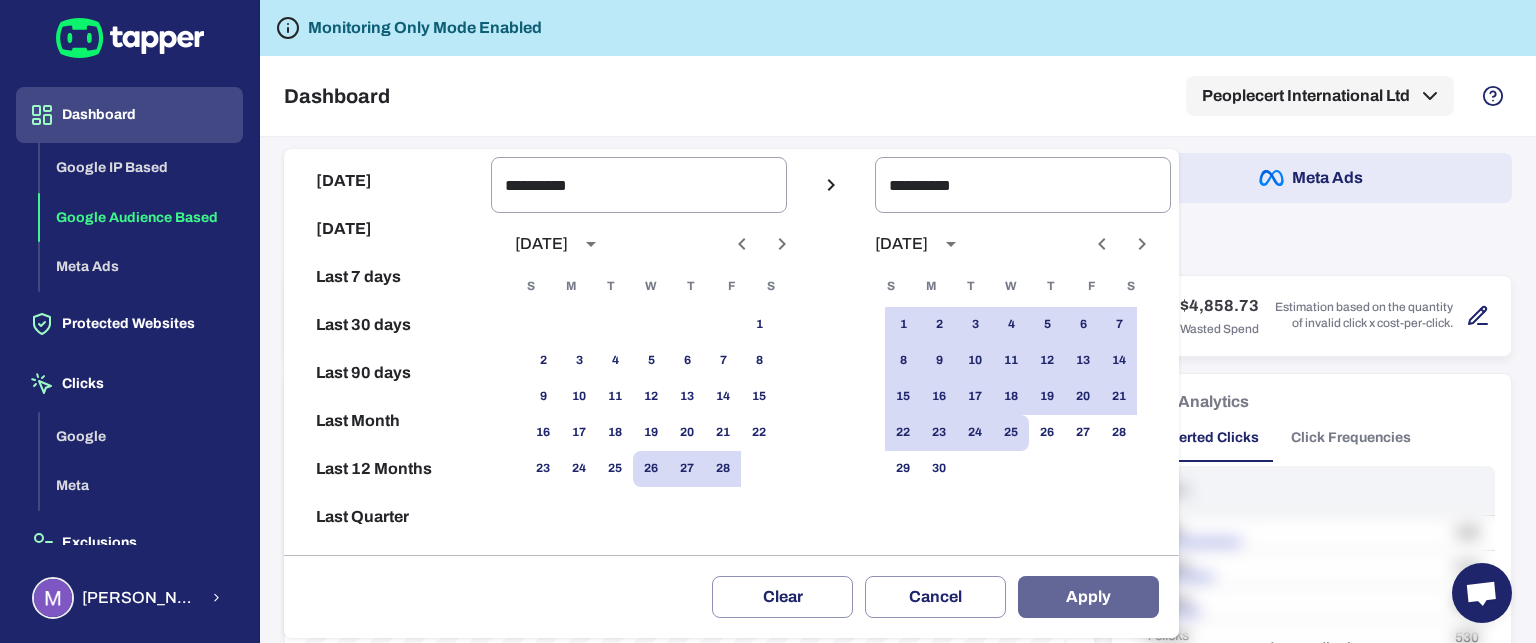 click on "Apply" at bounding box center [1088, 597] 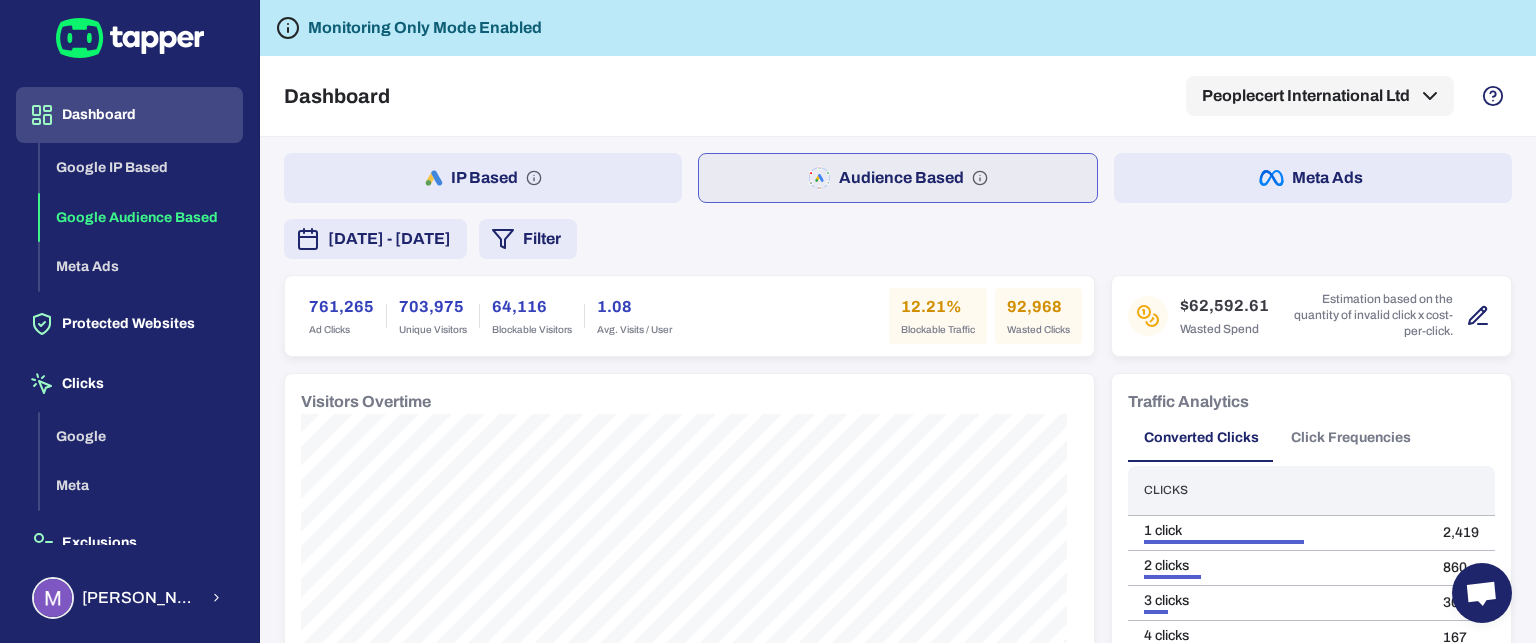 click on "Filter" at bounding box center (528, 239) 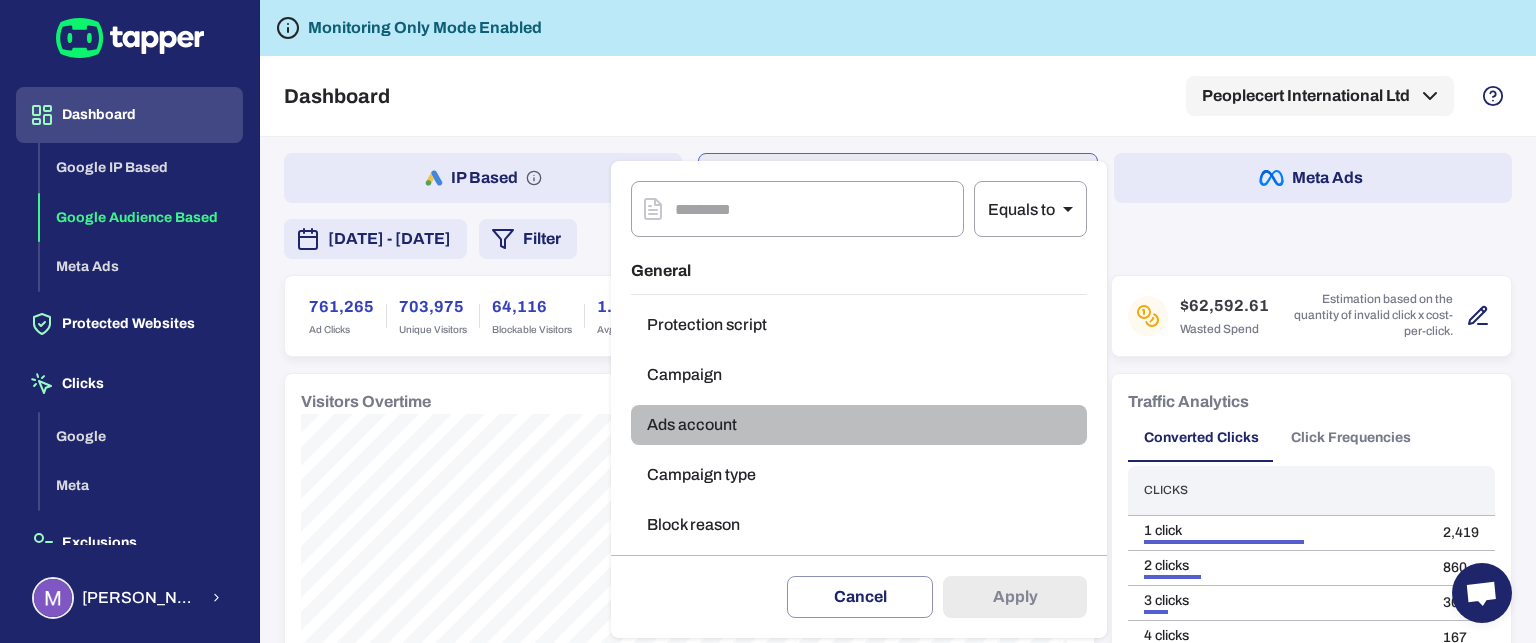 click on "Ads account" at bounding box center (859, 425) 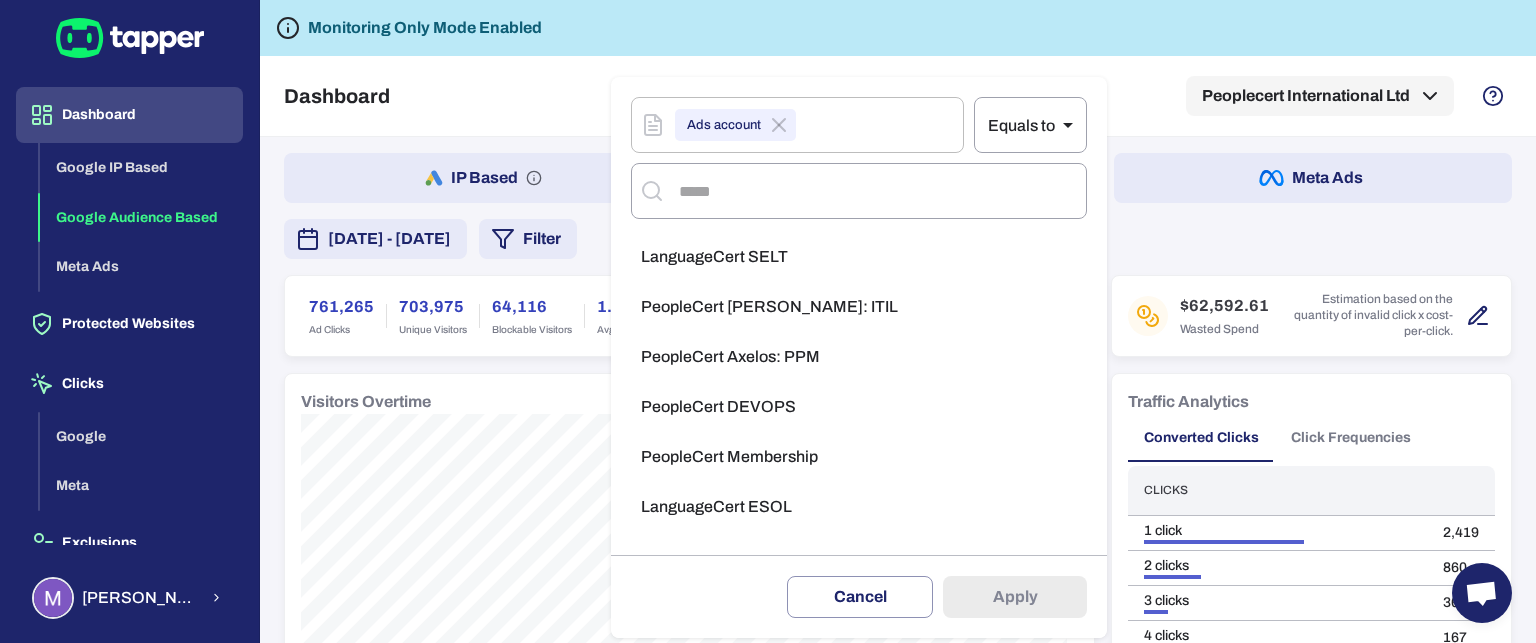 click on "LanguageCert ESOL" at bounding box center [859, 507] 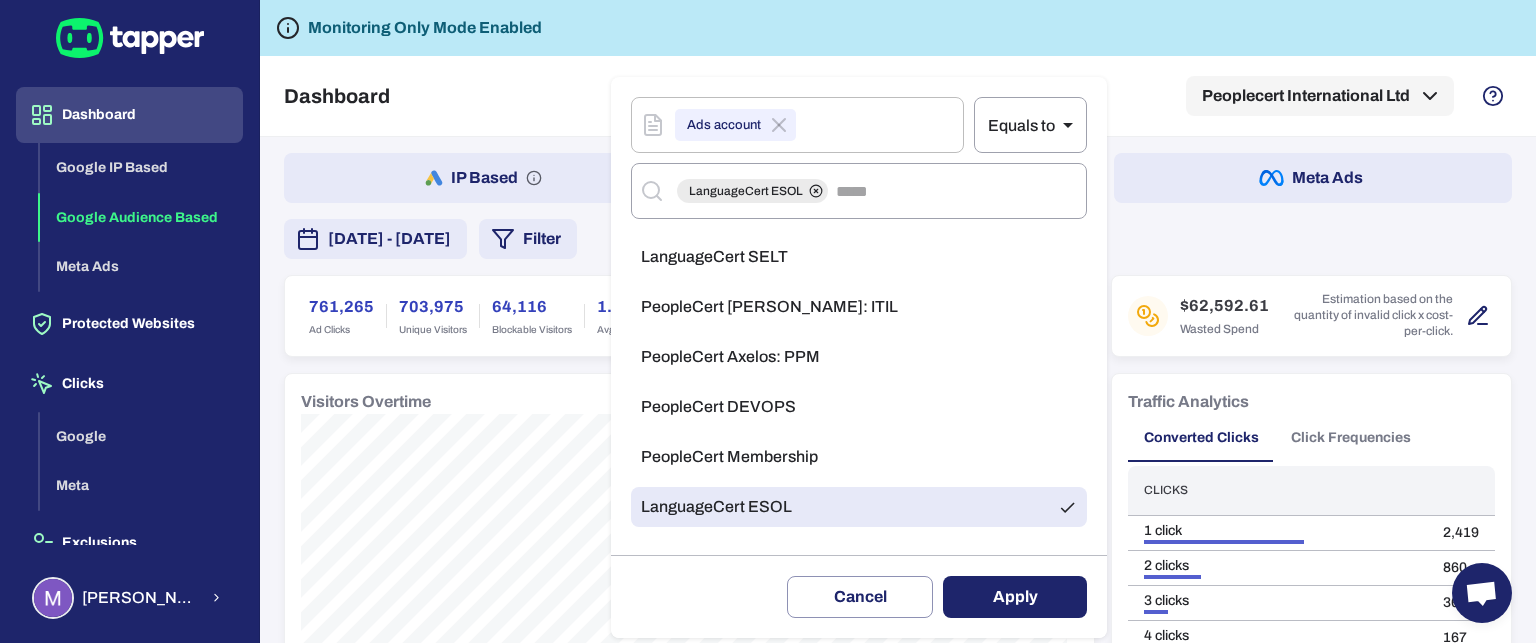click on "Apply" at bounding box center (1015, 597) 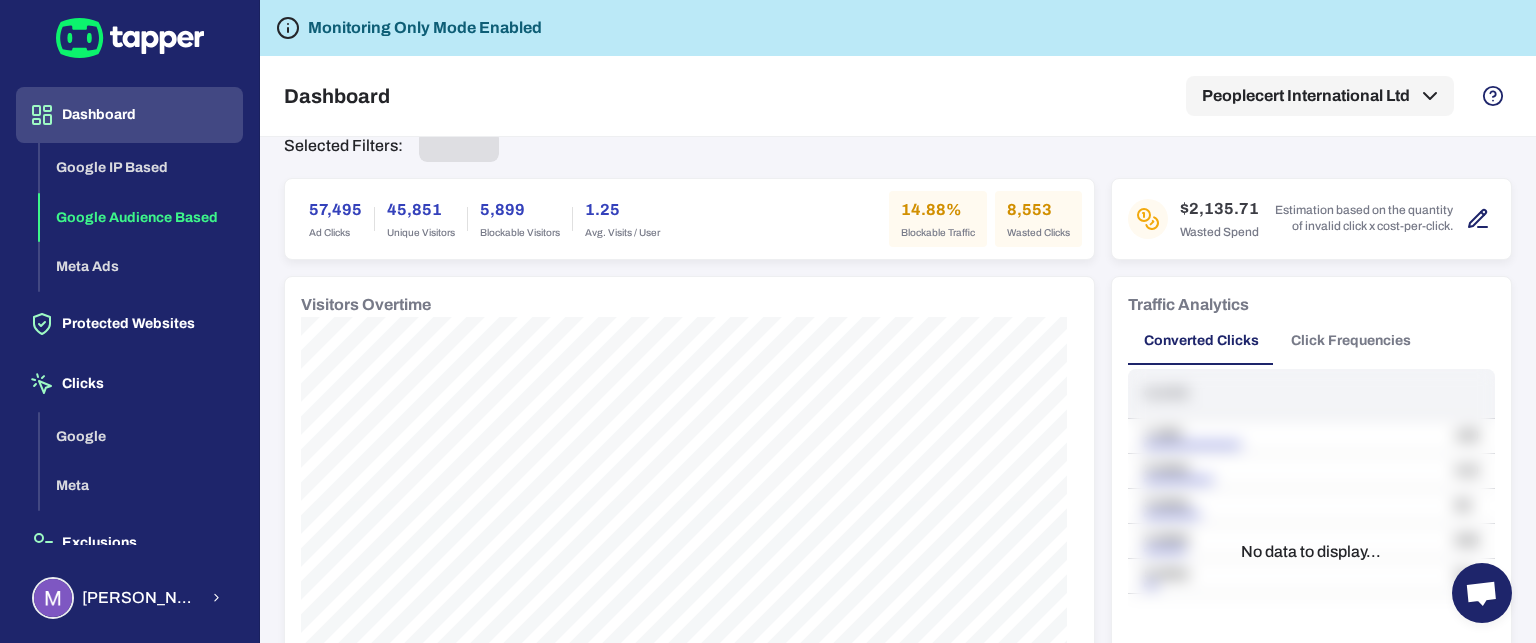 scroll, scrollTop: 0, scrollLeft: 0, axis: both 